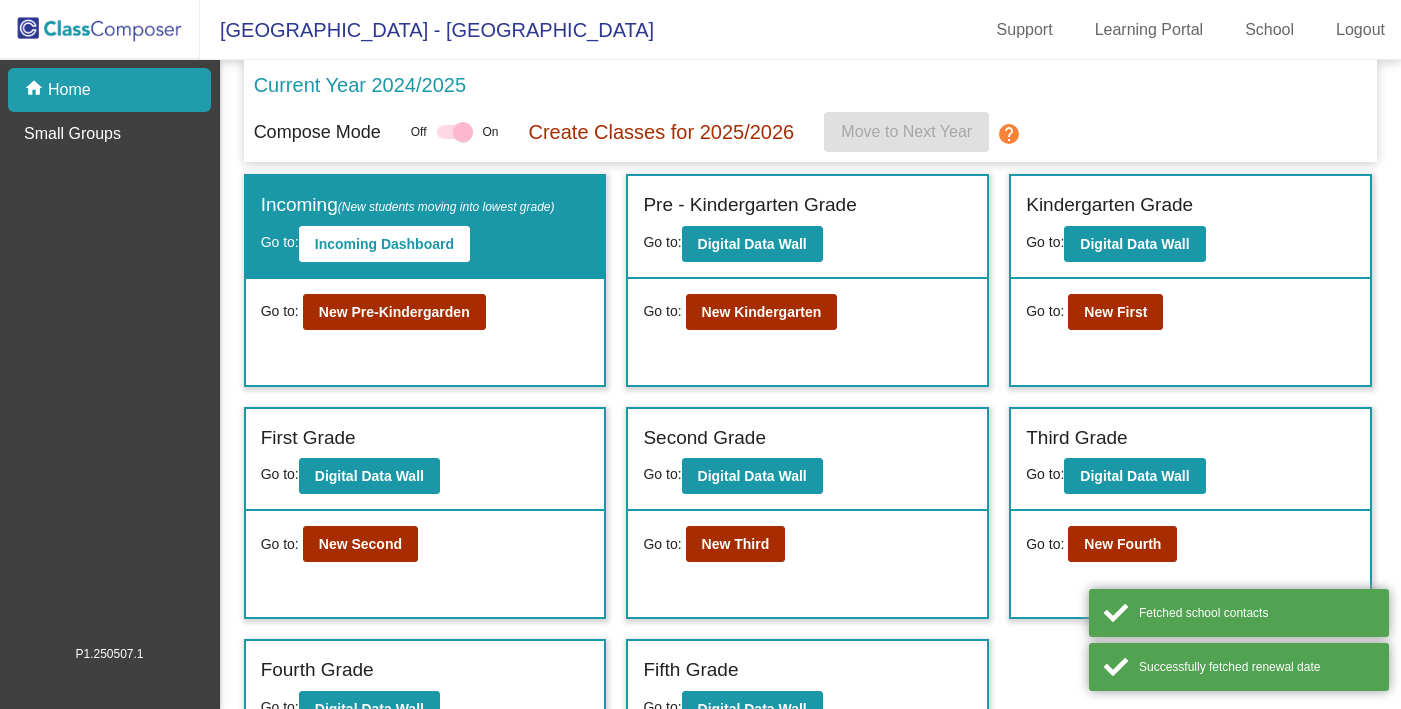 scroll, scrollTop: 0, scrollLeft: 0, axis: both 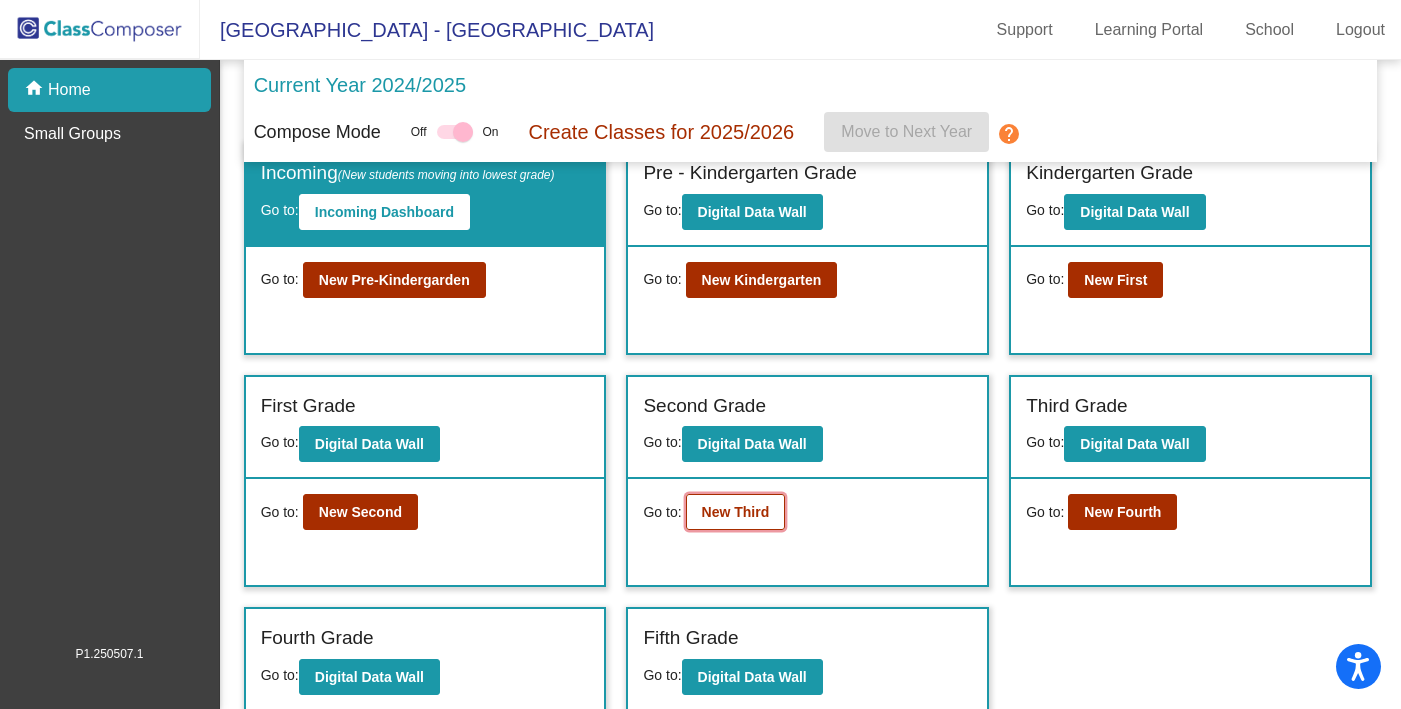 click on "New Third" 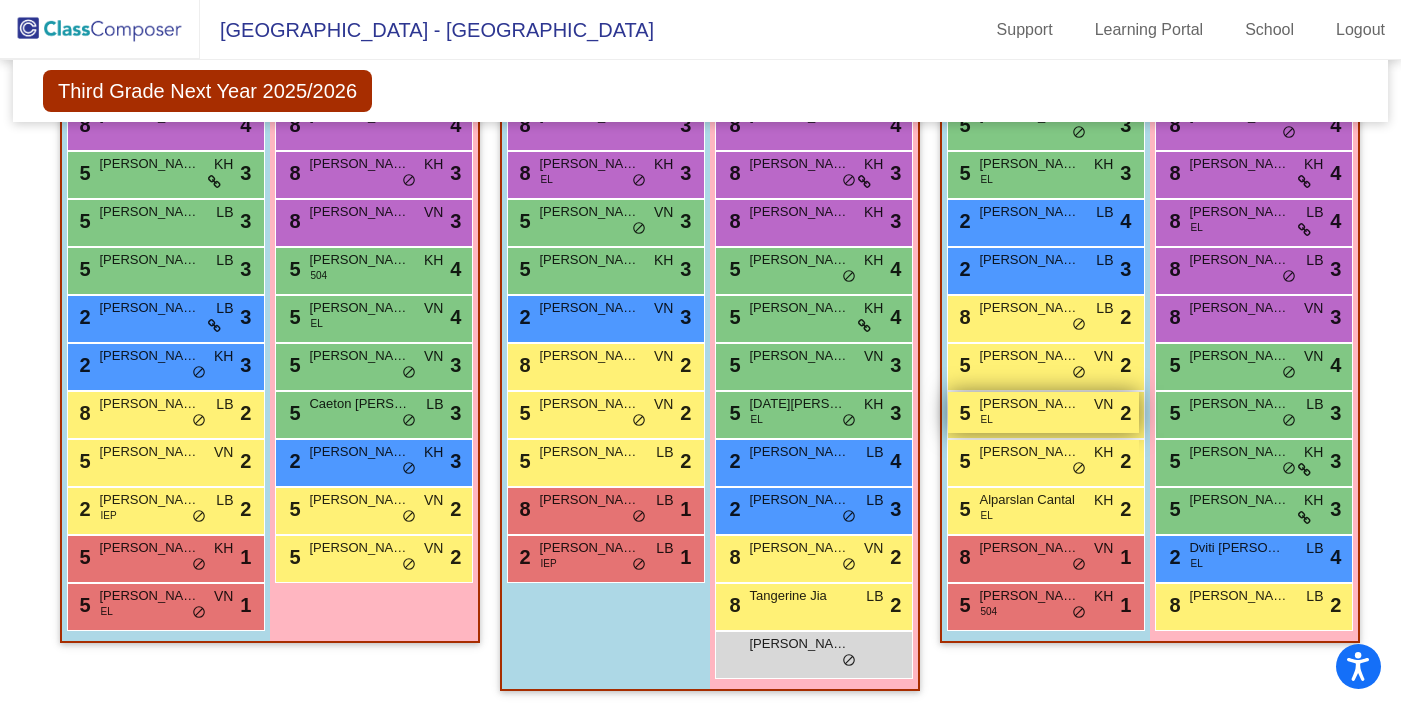 scroll, scrollTop: 479, scrollLeft: 0, axis: vertical 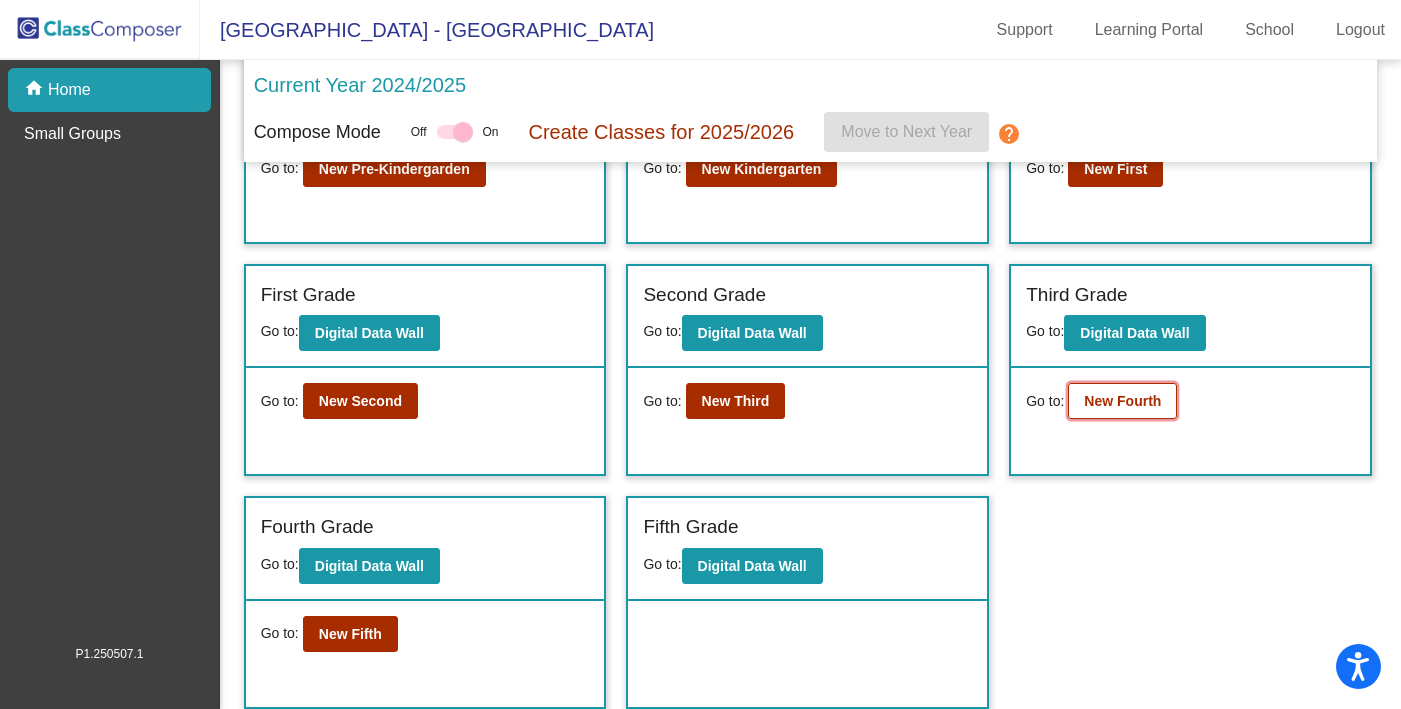 click on "New Fourth" 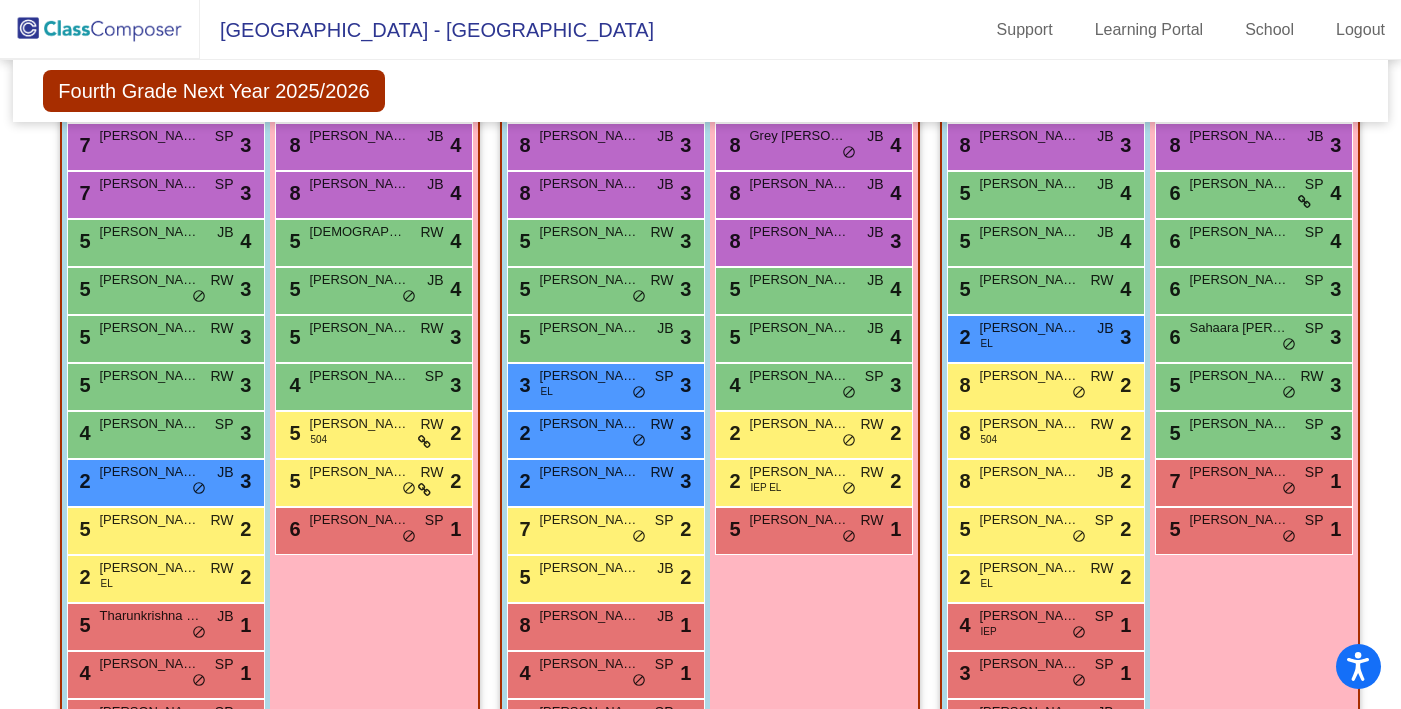 scroll, scrollTop: 527, scrollLeft: 0, axis: vertical 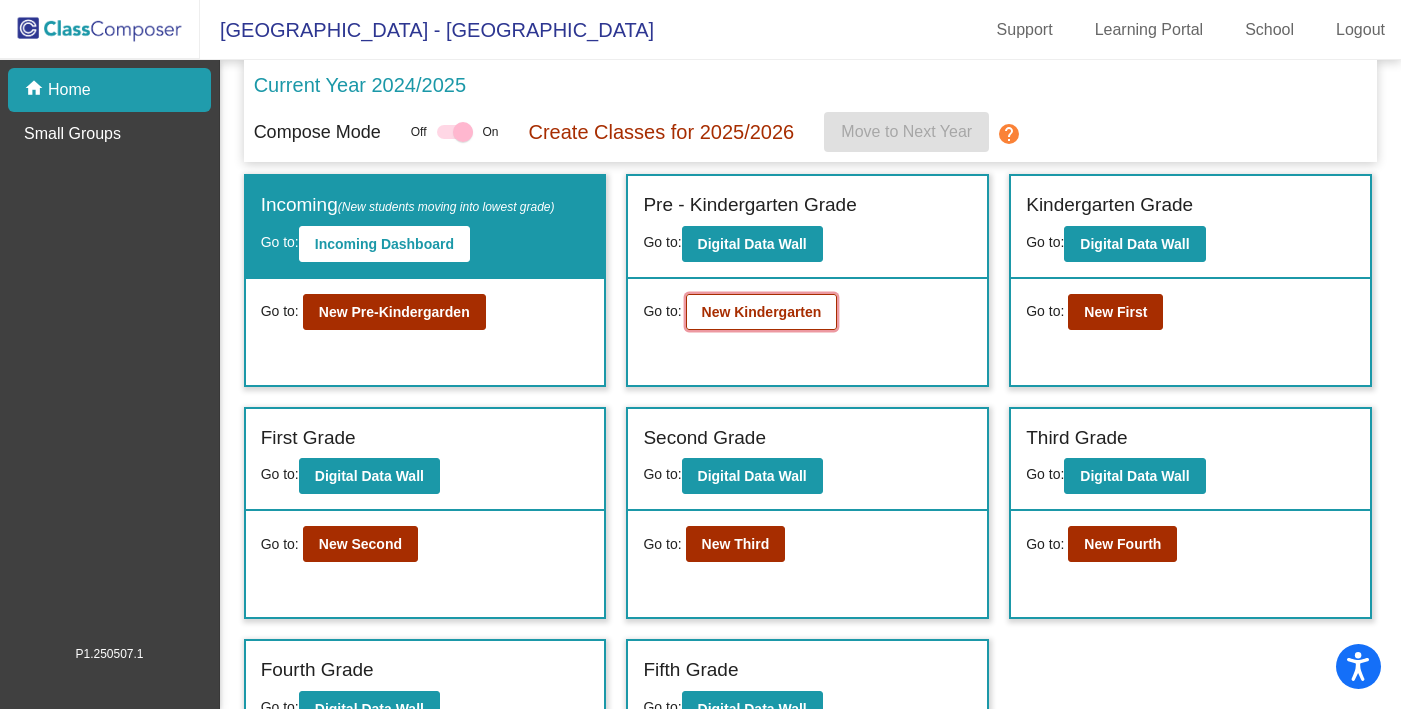 click on "New Kindergarten" 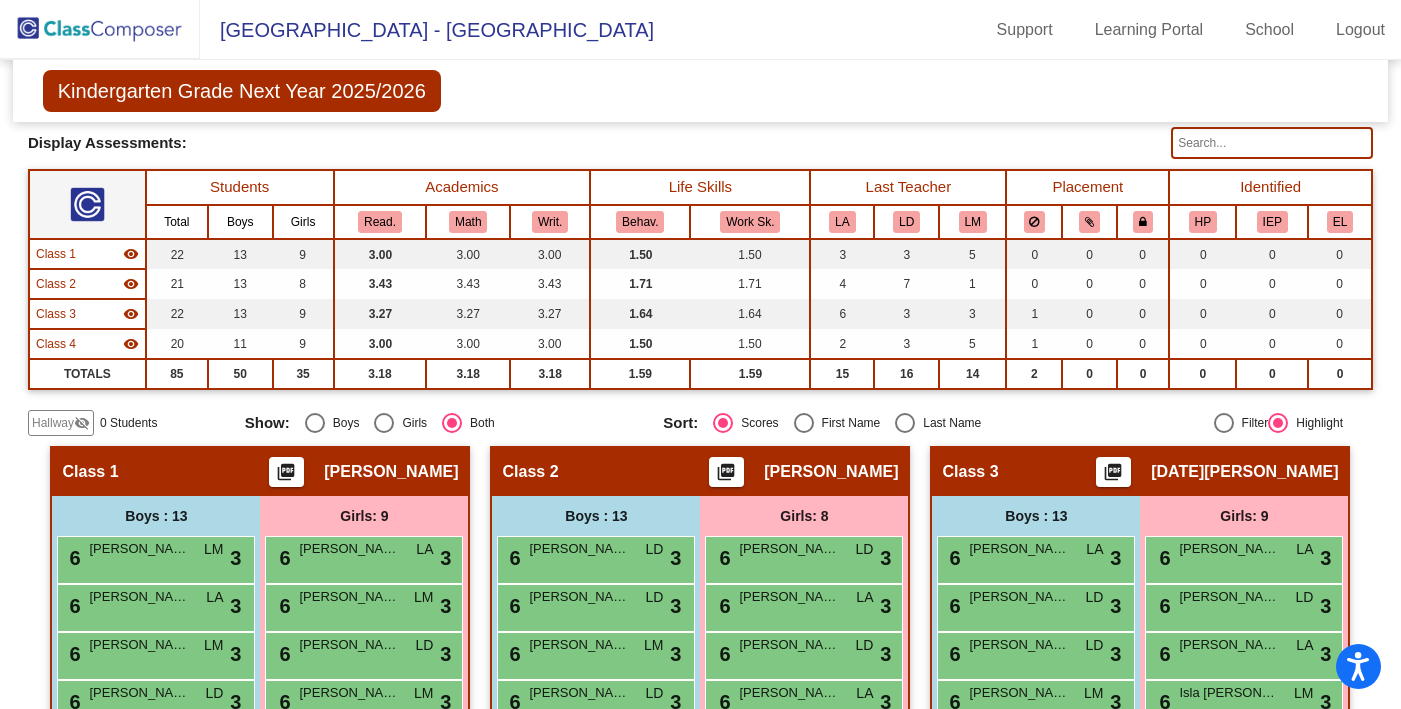 scroll, scrollTop: 0, scrollLeft: 0, axis: both 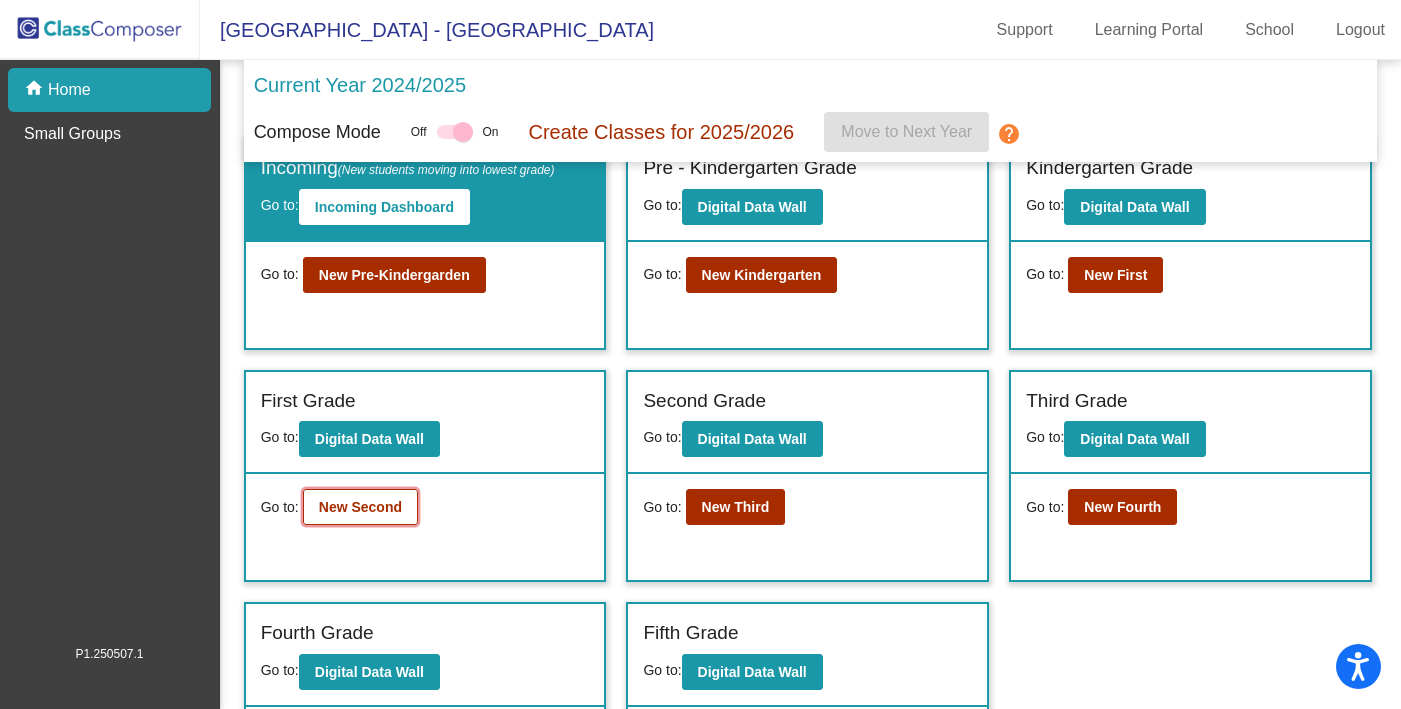 click on "New Second" 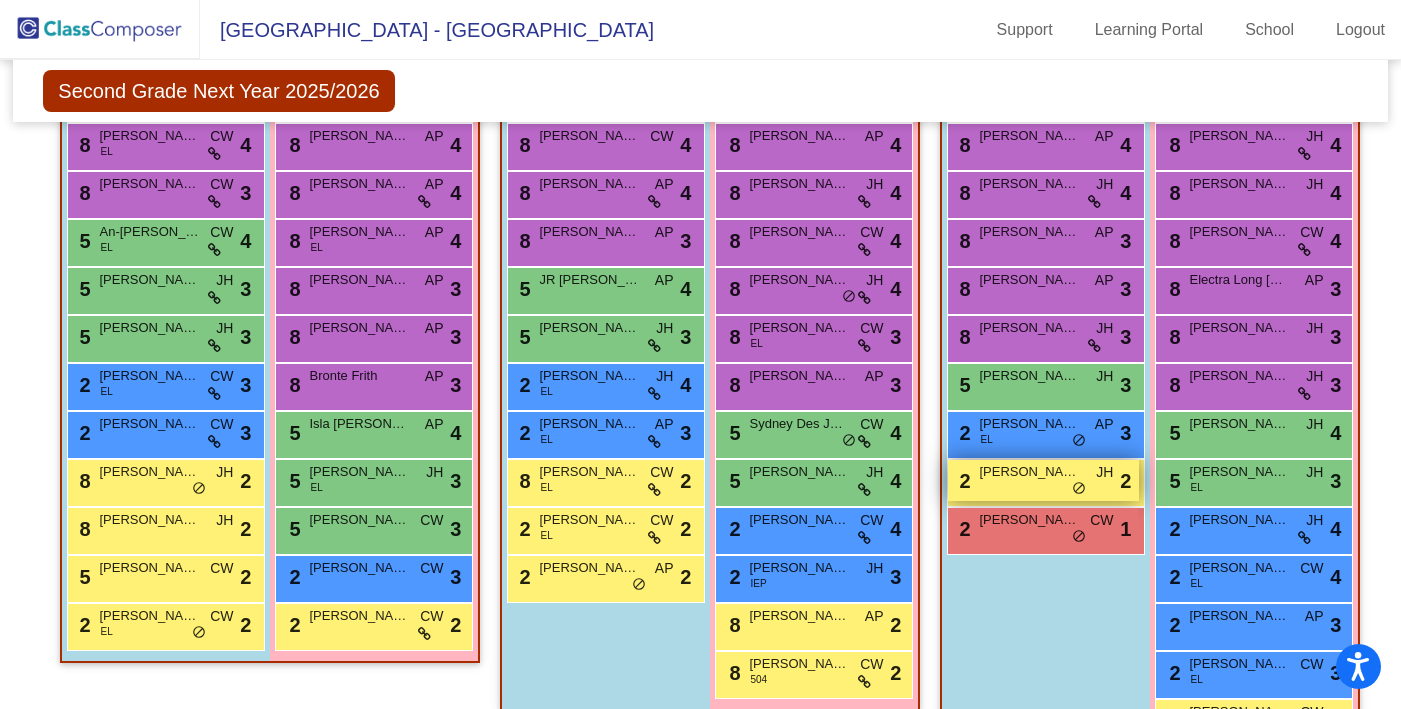 scroll, scrollTop: 527, scrollLeft: 0, axis: vertical 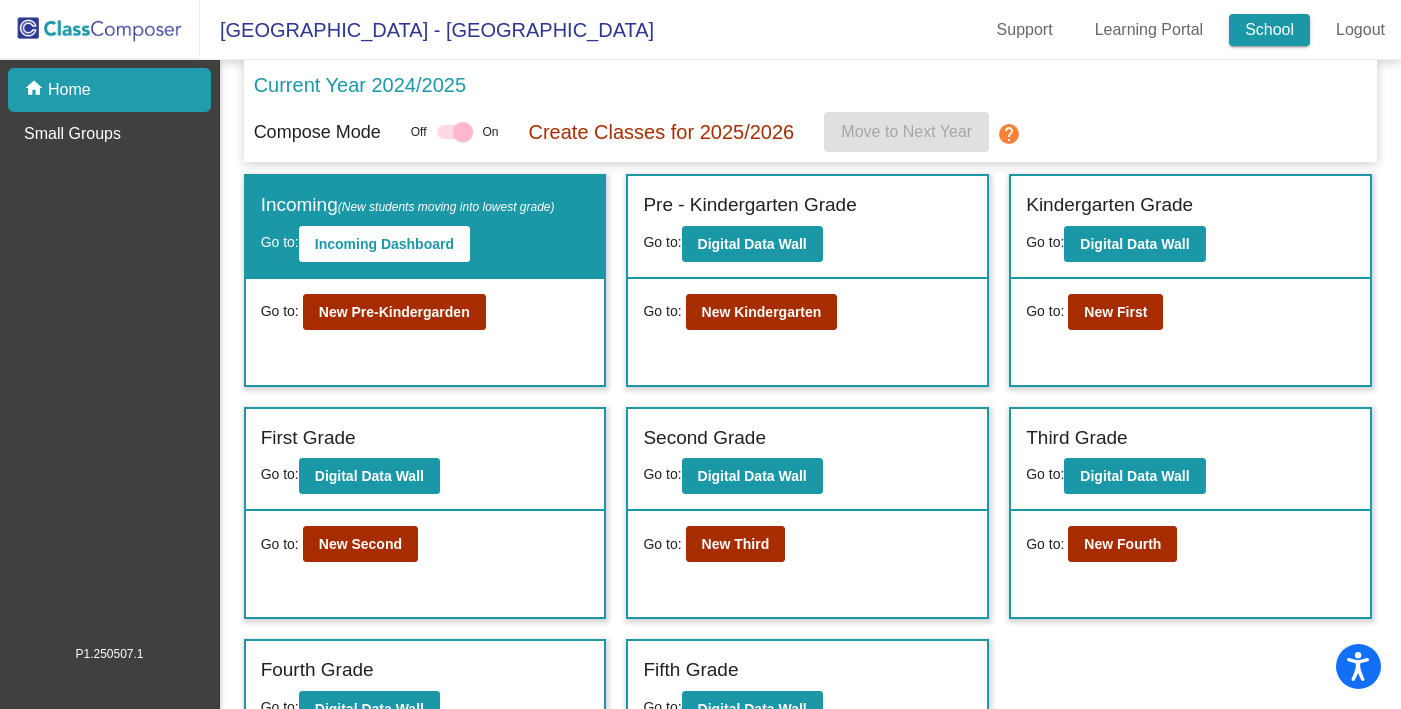 click on "School" 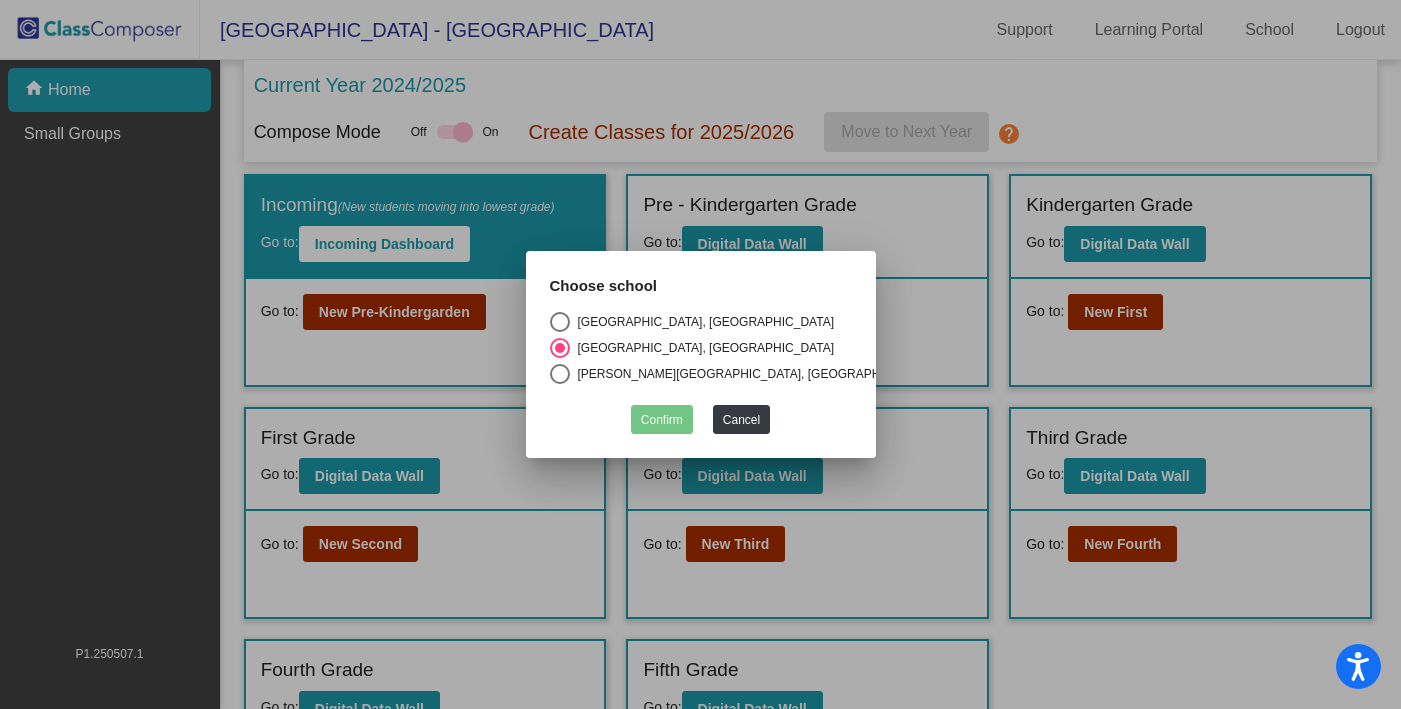 click at bounding box center [560, 322] 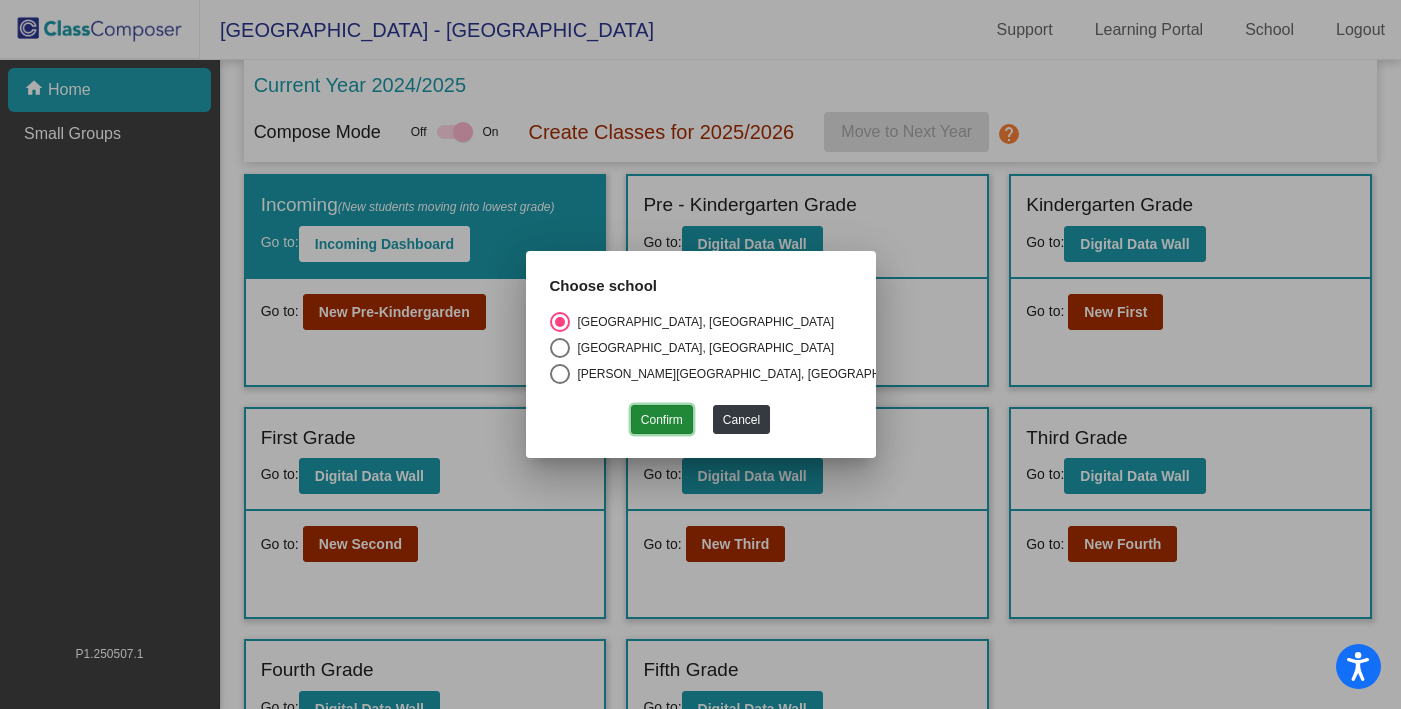 click on "Confirm" at bounding box center [662, 419] 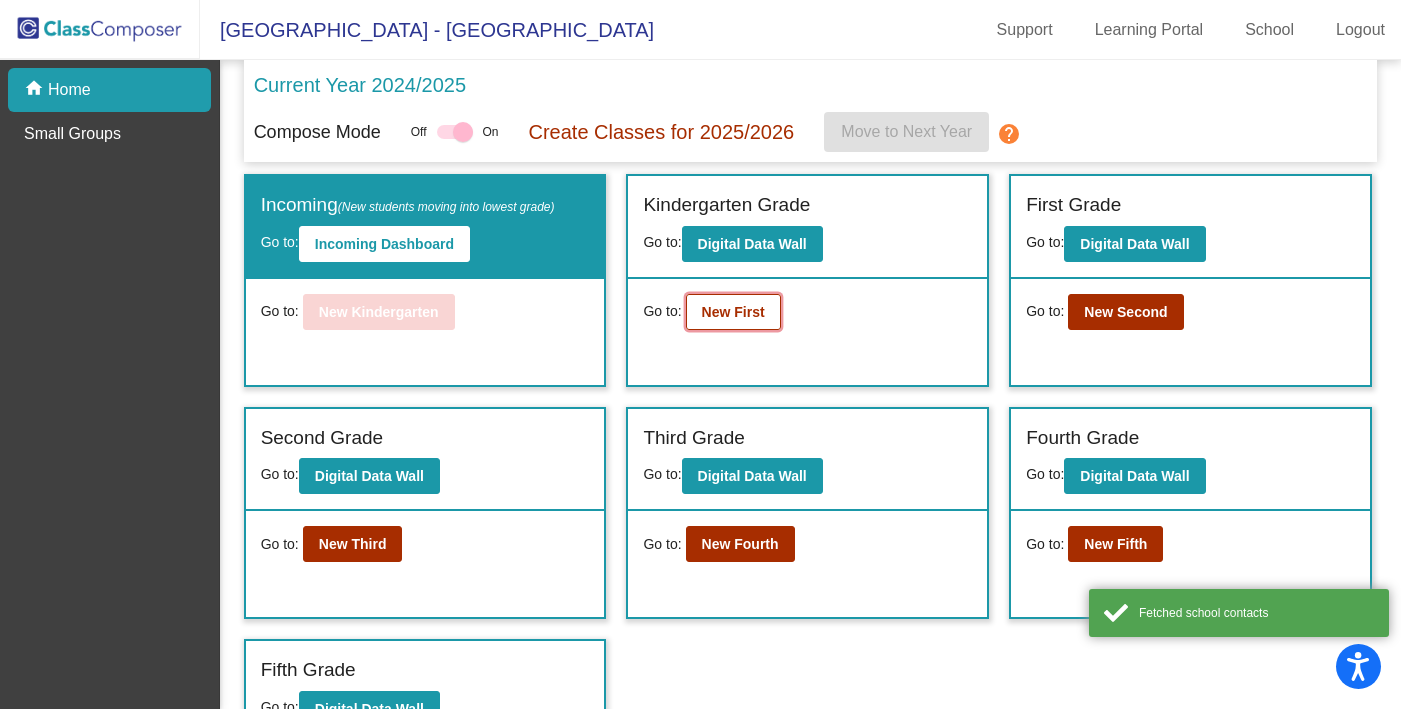 click on "New First" 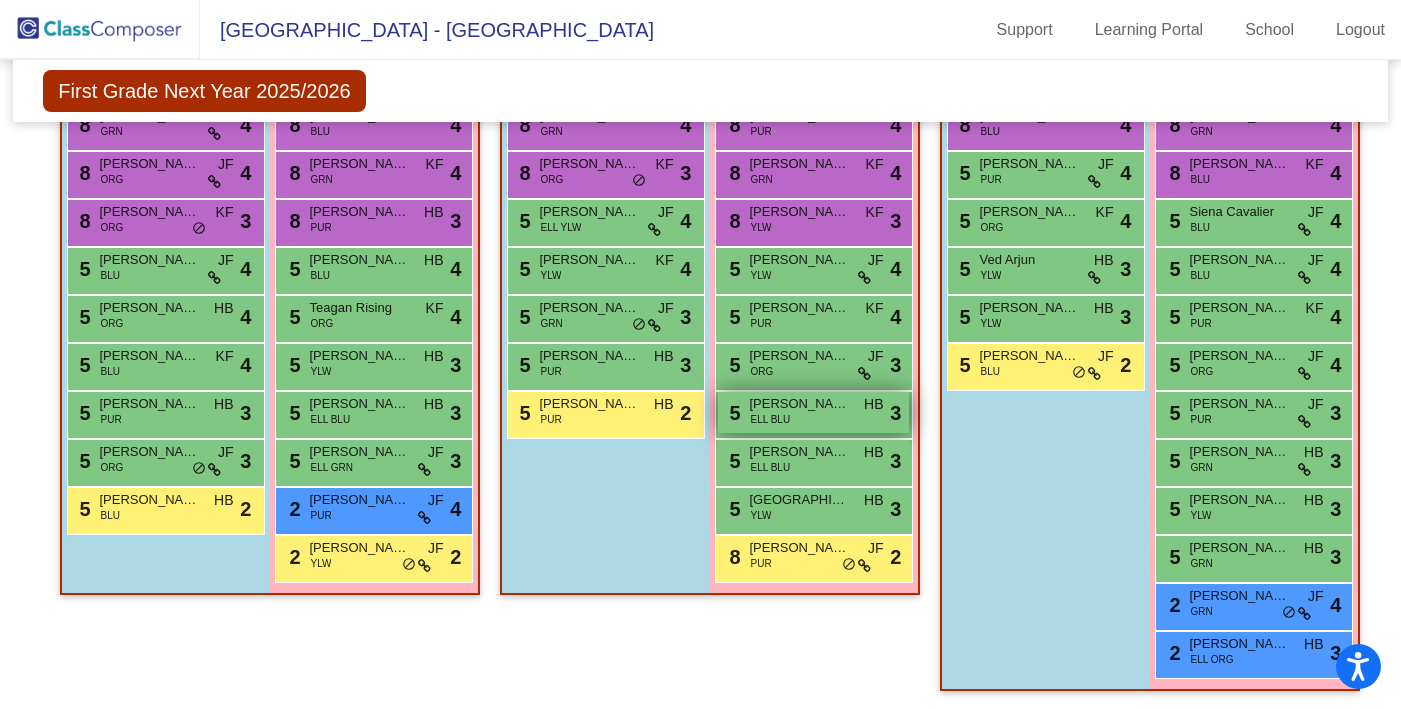 scroll, scrollTop: 431, scrollLeft: 0, axis: vertical 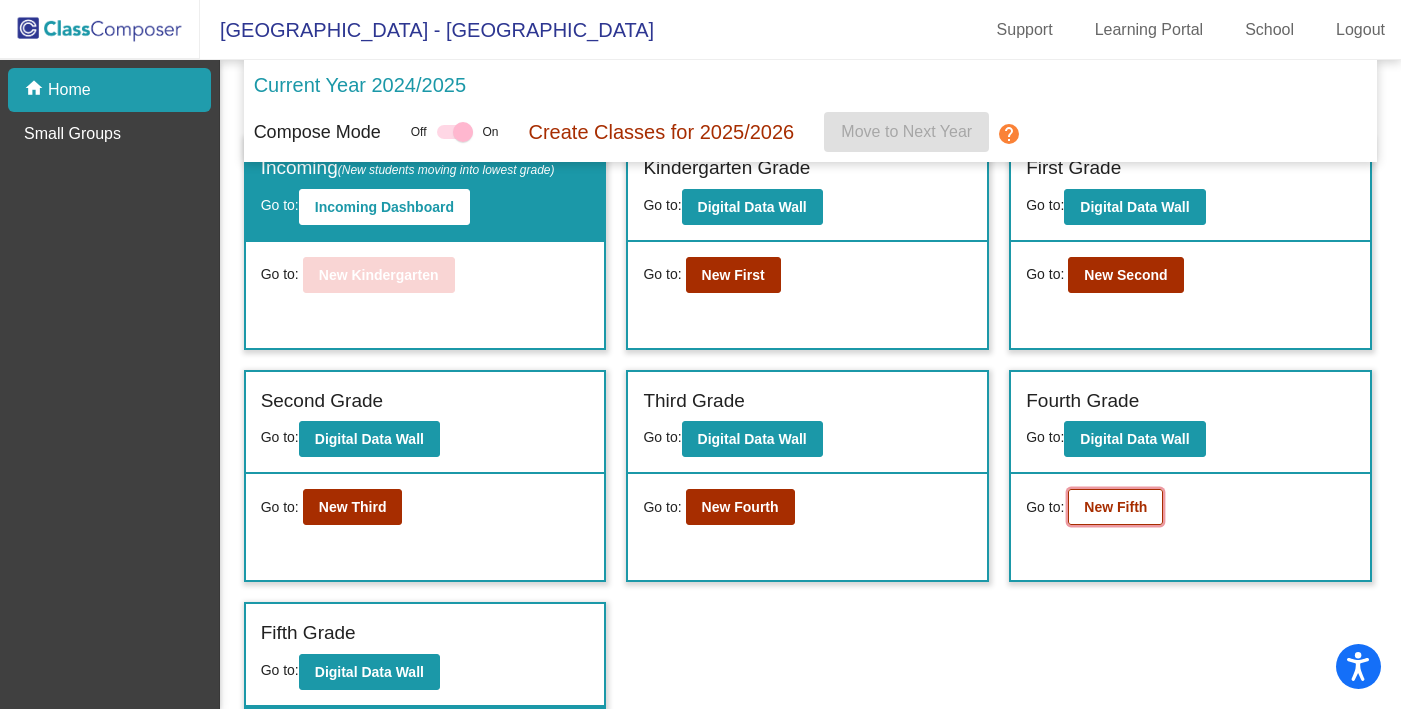 click on "New Fifth" 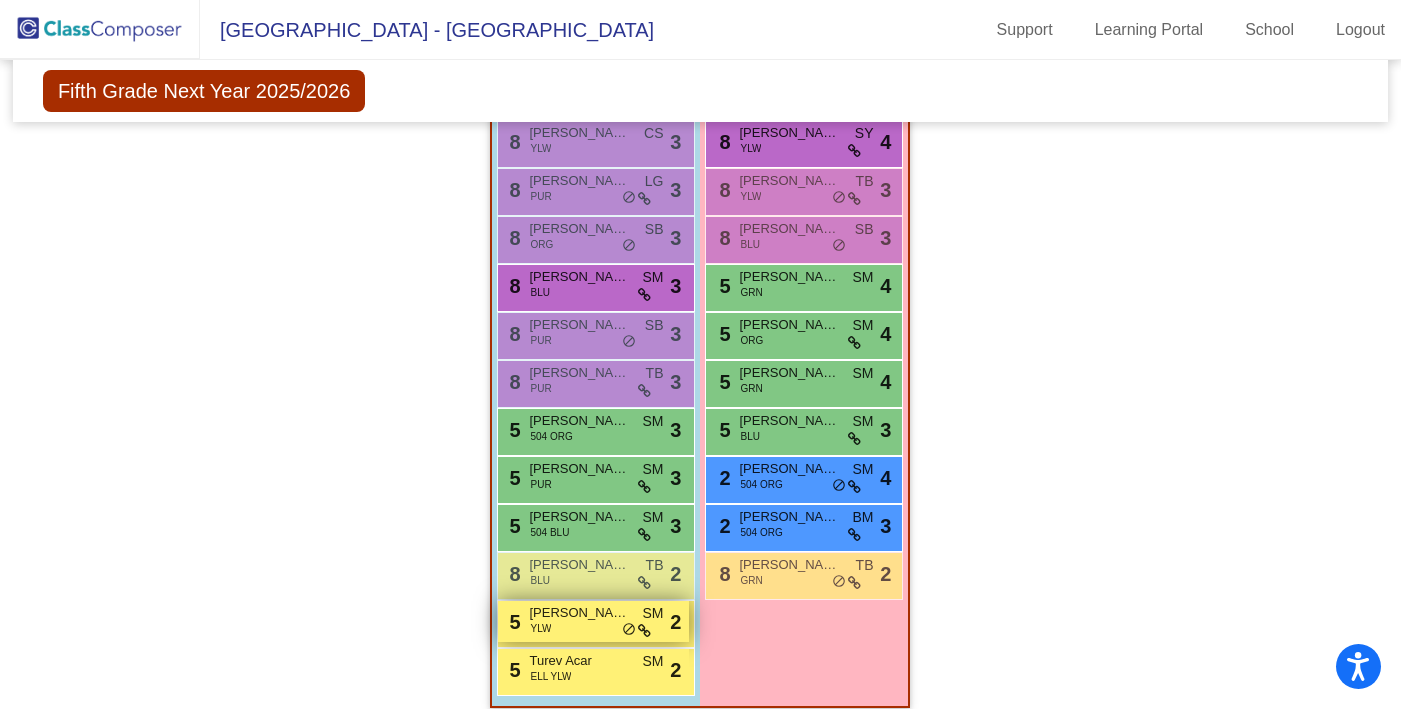 scroll, scrollTop: 1447, scrollLeft: 0, axis: vertical 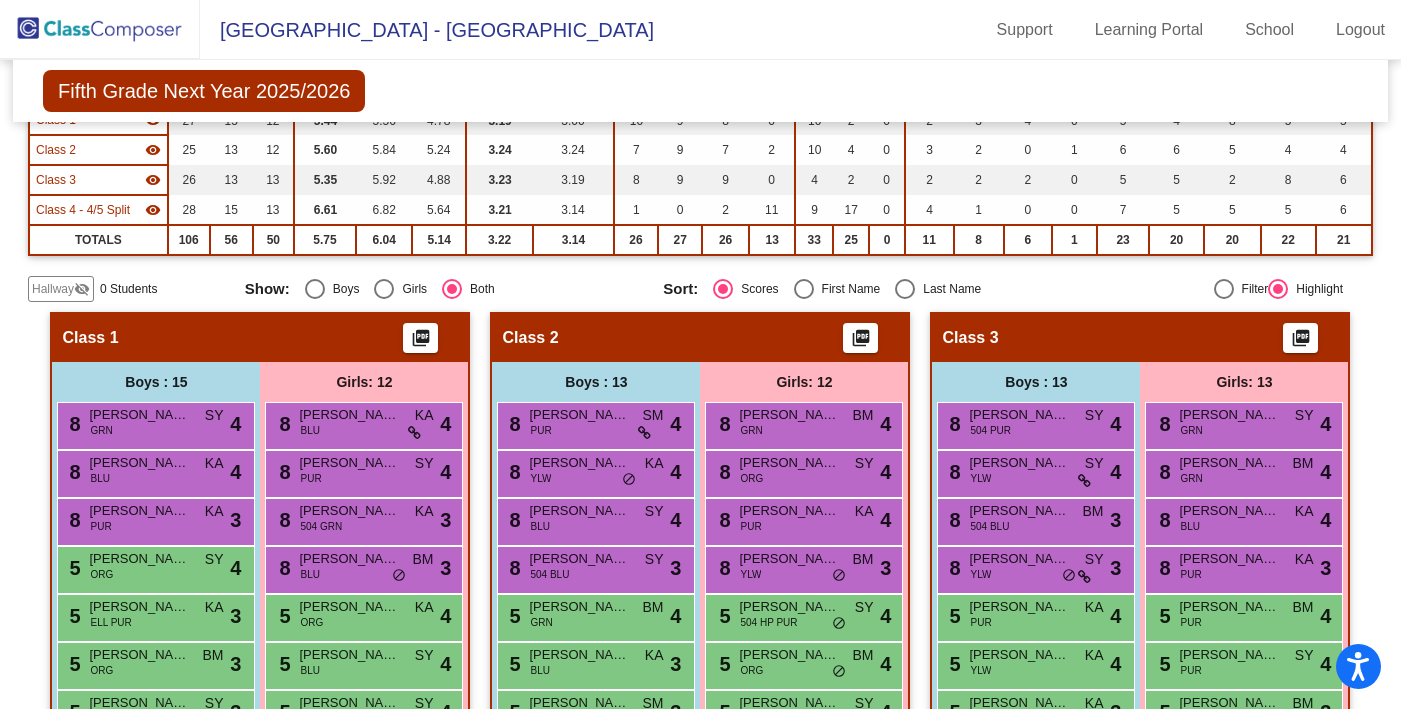 click on "Class 2    picture_as_pdf" 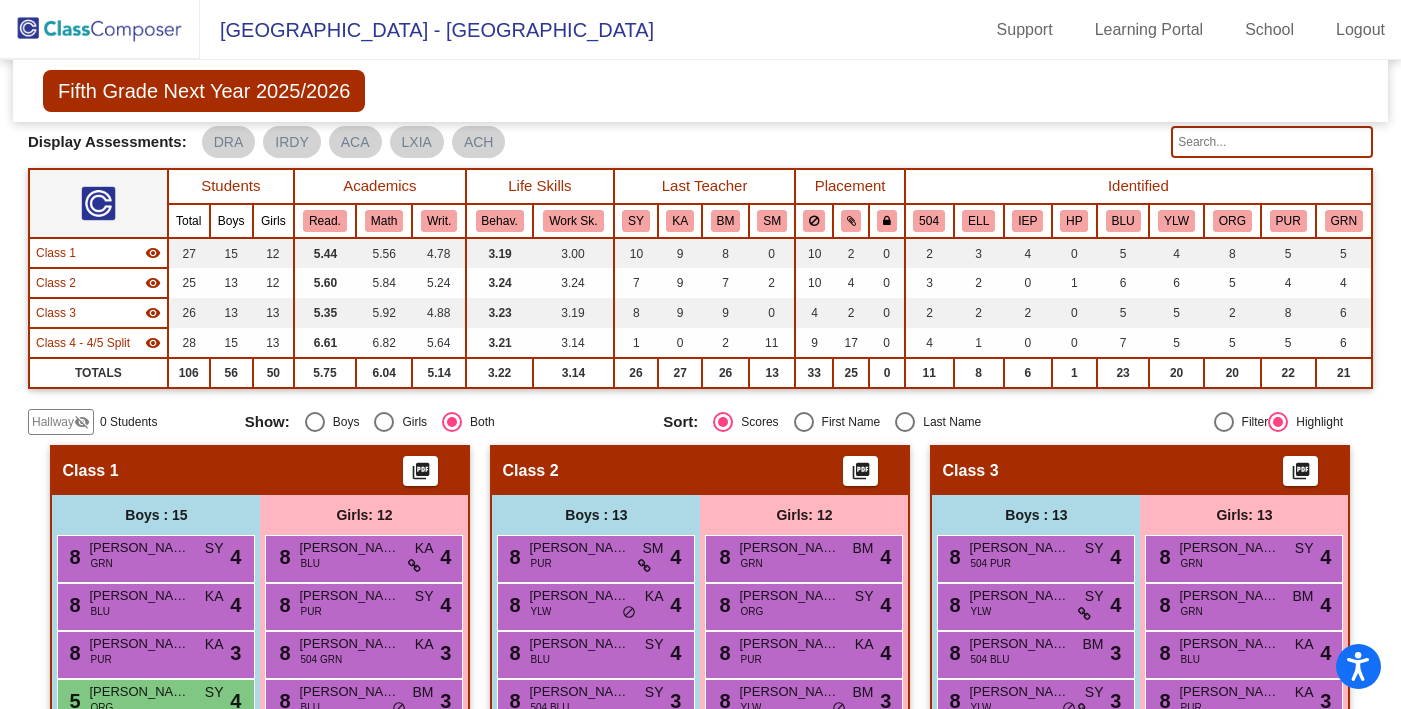 scroll, scrollTop: 0, scrollLeft: 0, axis: both 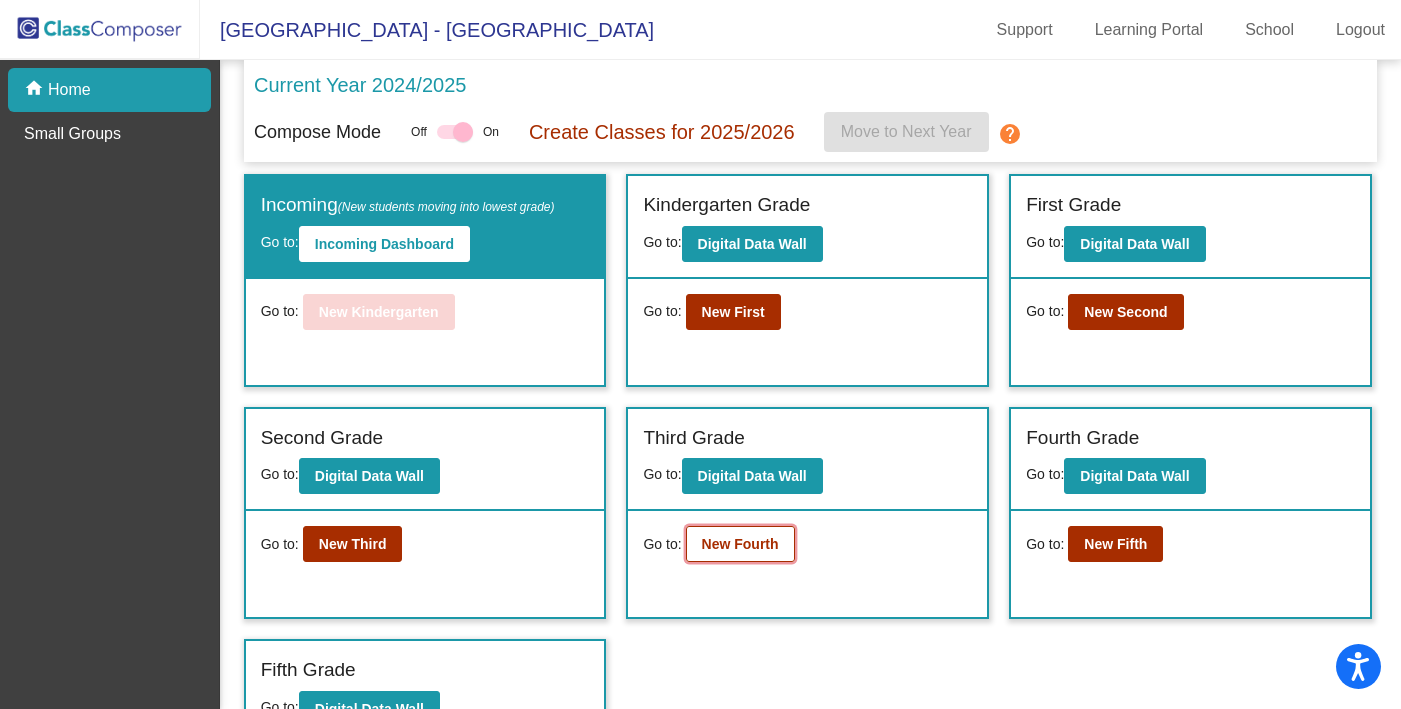 click on "New Fourth" 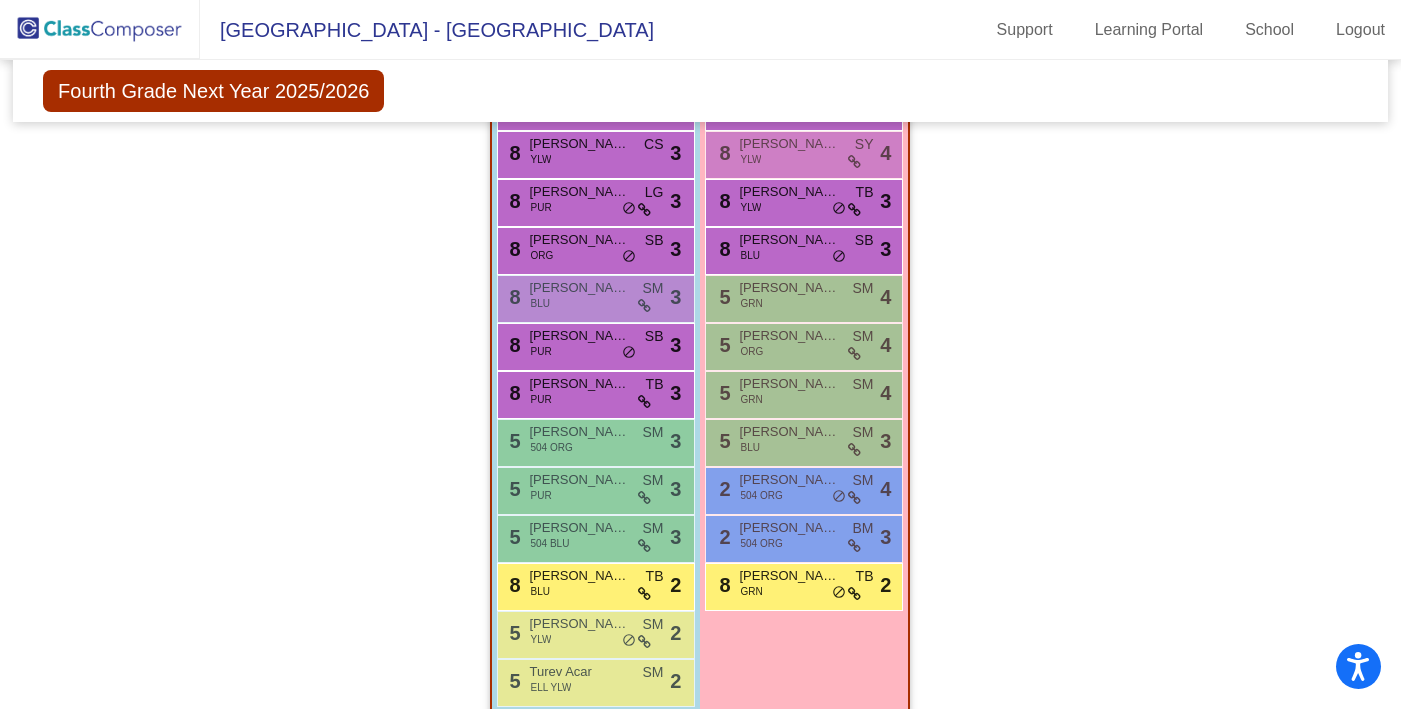 scroll, scrollTop: 1351, scrollLeft: 0, axis: vertical 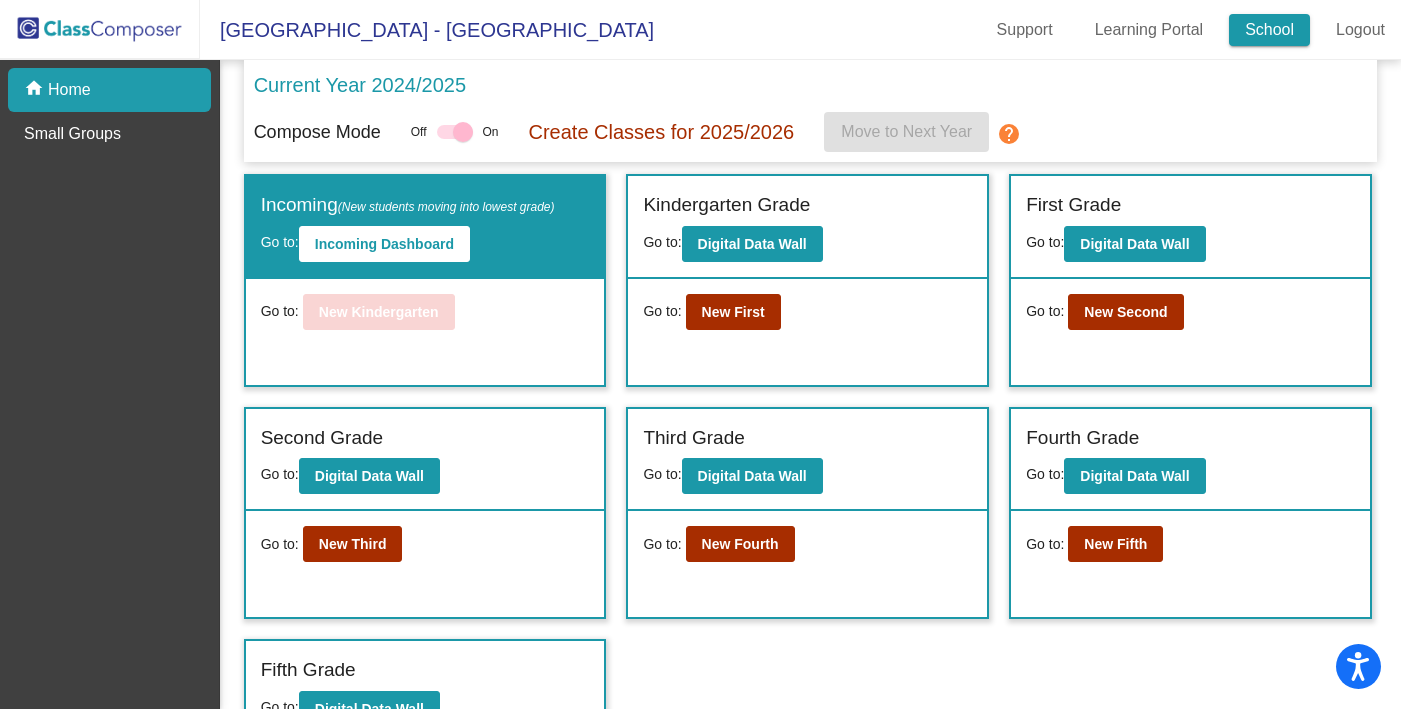 click on "School" 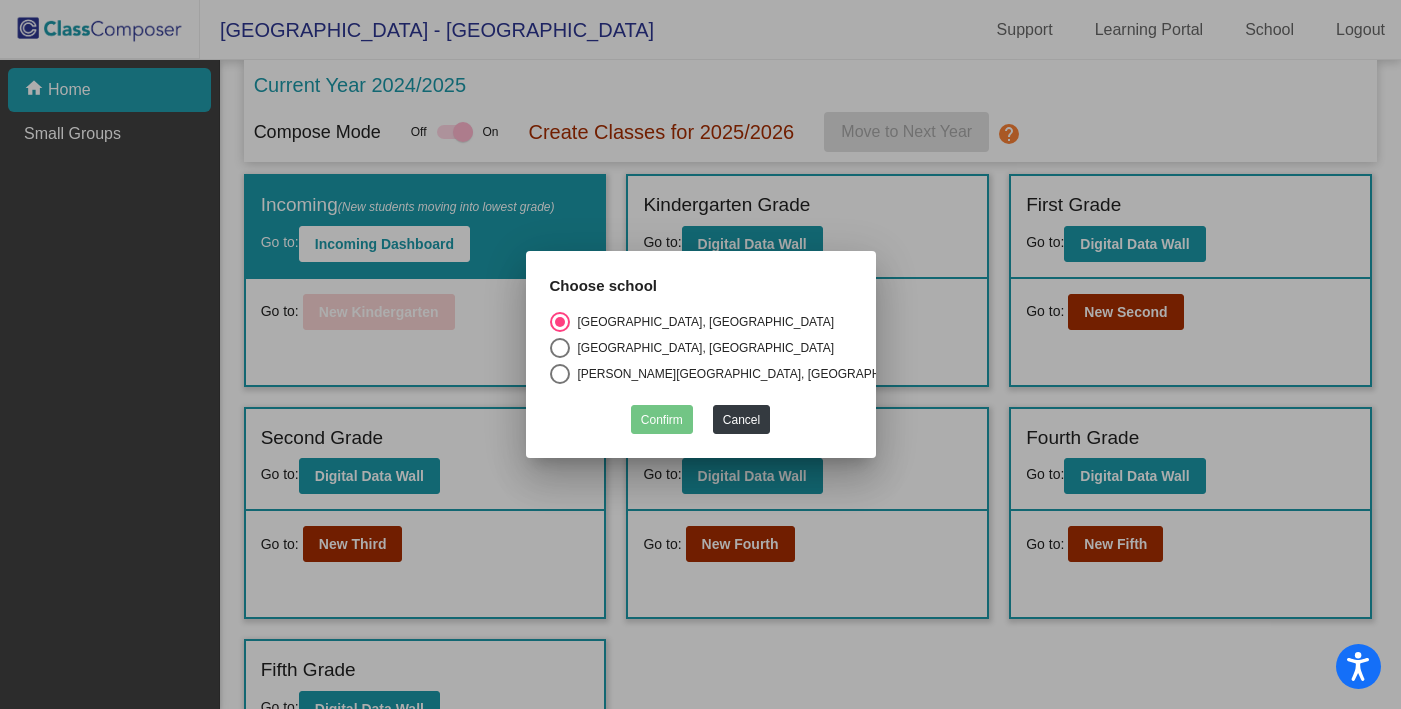 click at bounding box center [560, 374] 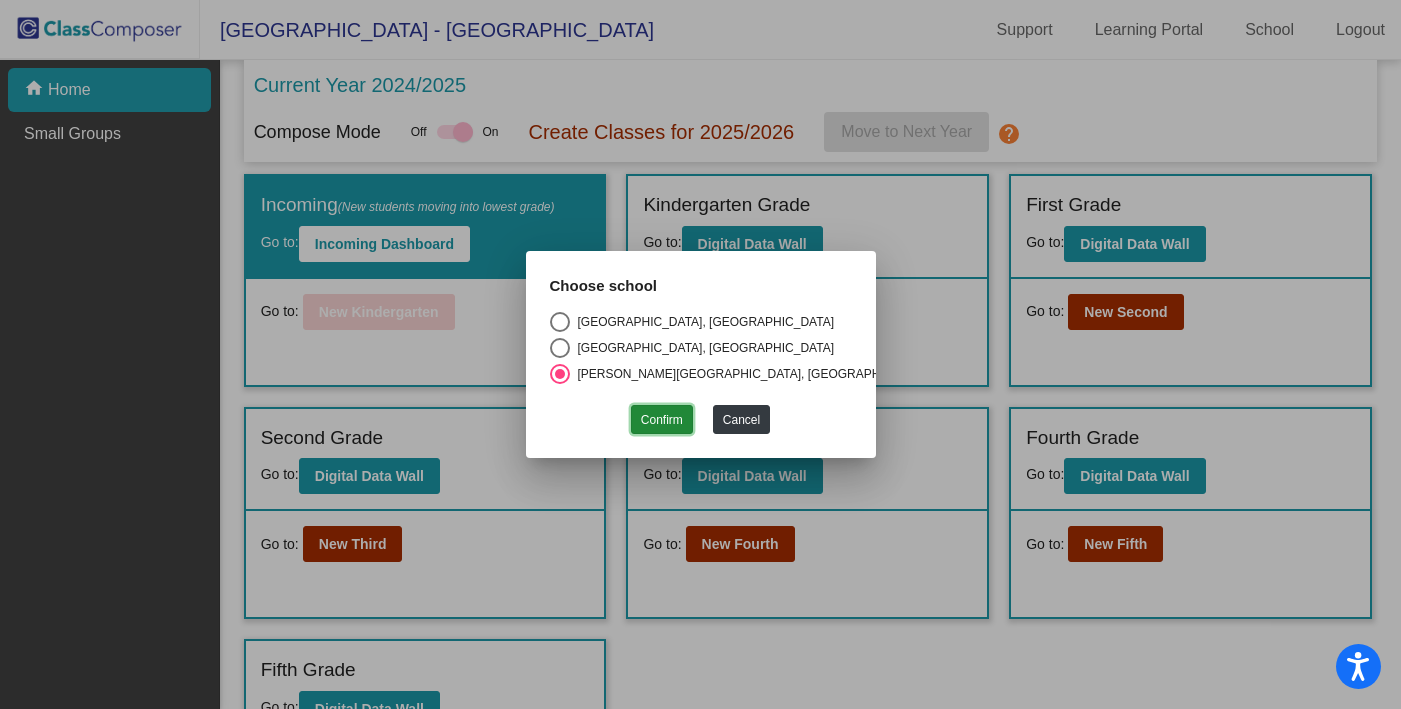 click on "Confirm" at bounding box center (662, 419) 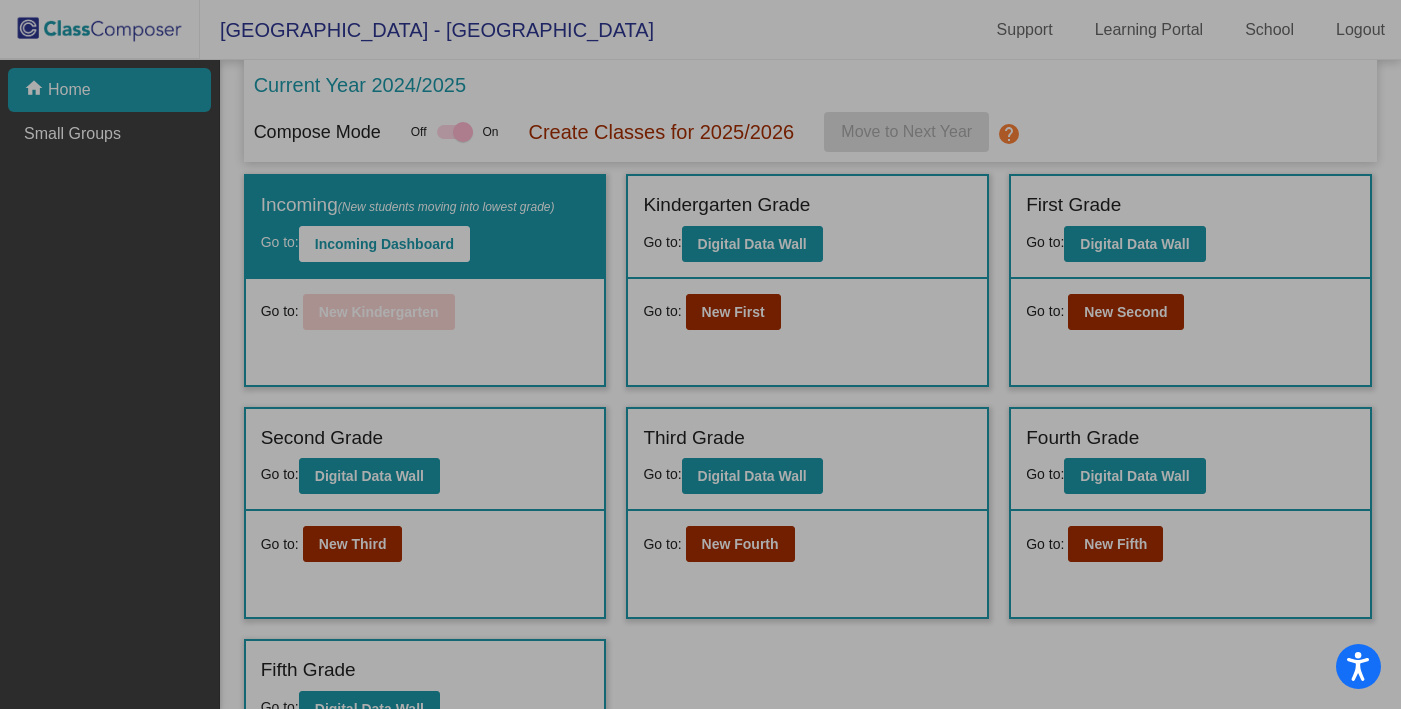 checkbox on "false" 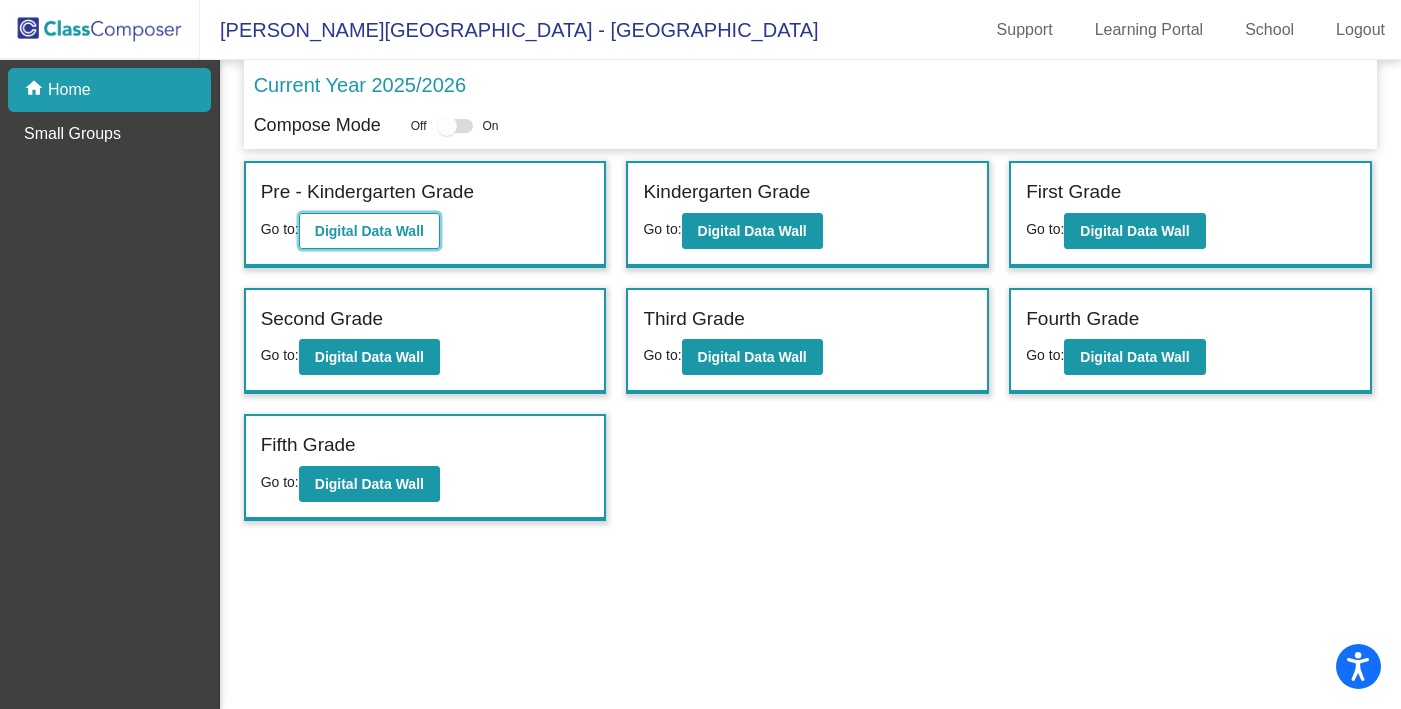 click on "Digital Data Wall" 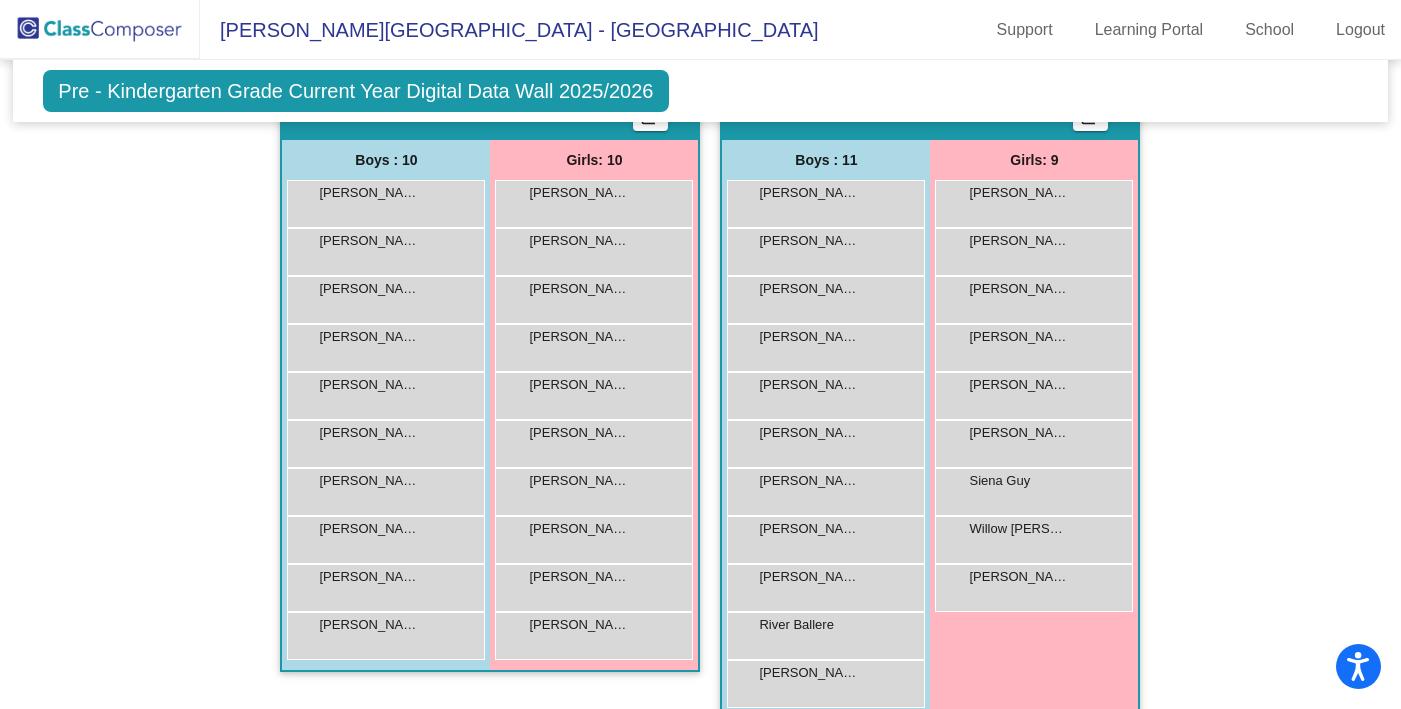 scroll, scrollTop: 366, scrollLeft: 0, axis: vertical 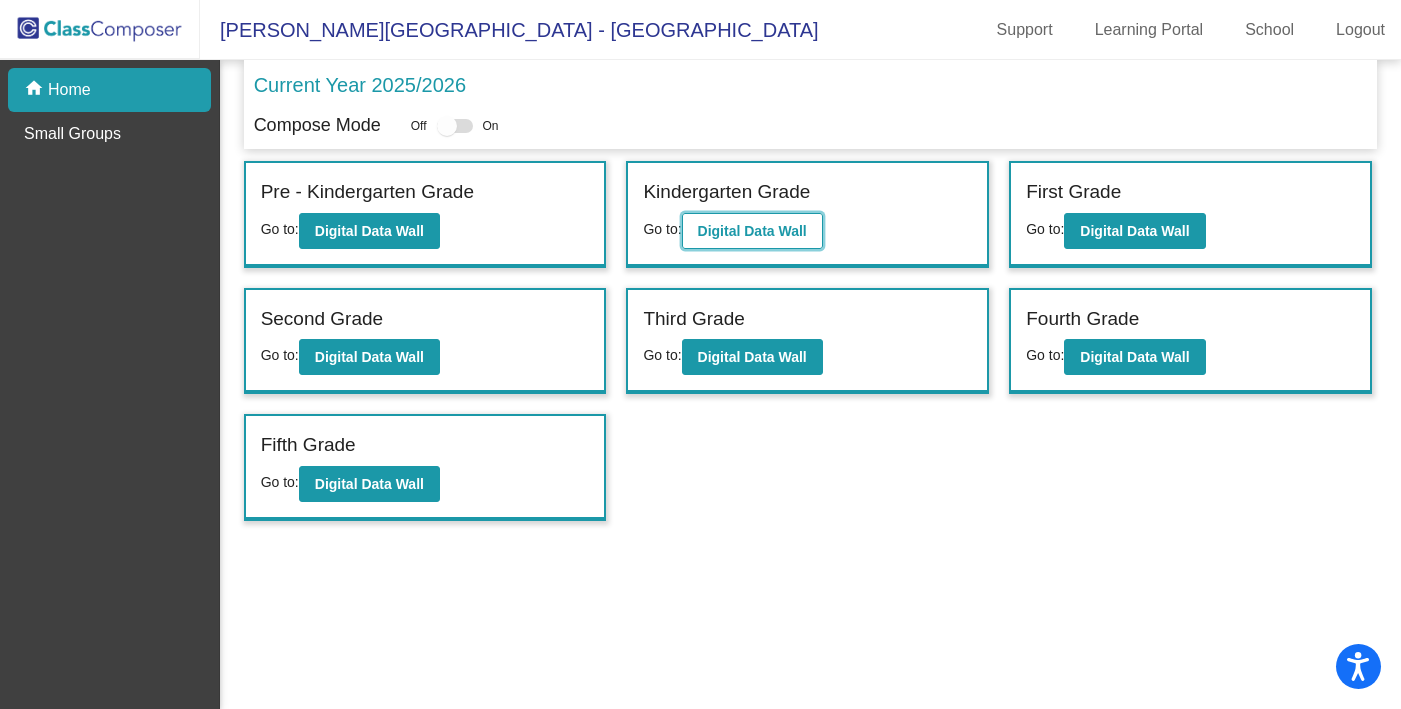 click on "Digital Data Wall" 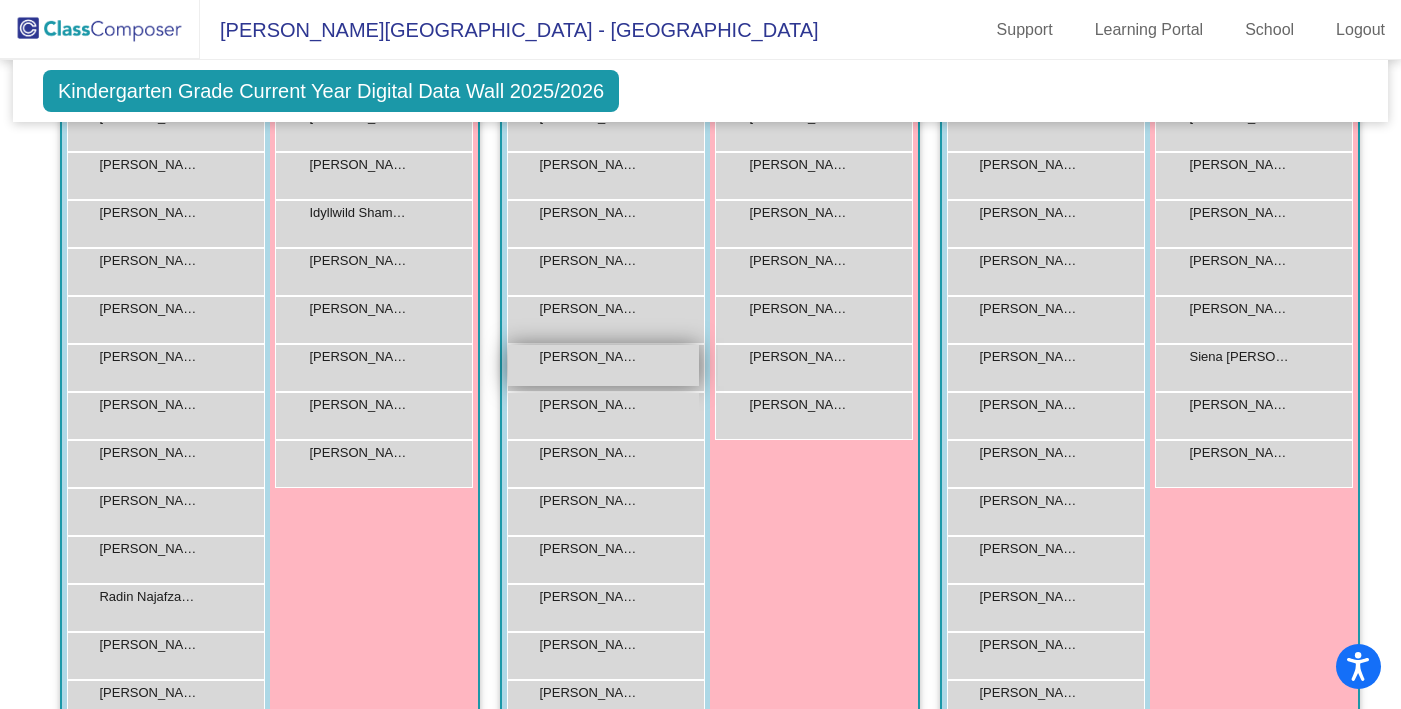 scroll, scrollTop: 663, scrollLeft: 0, axis: vertical 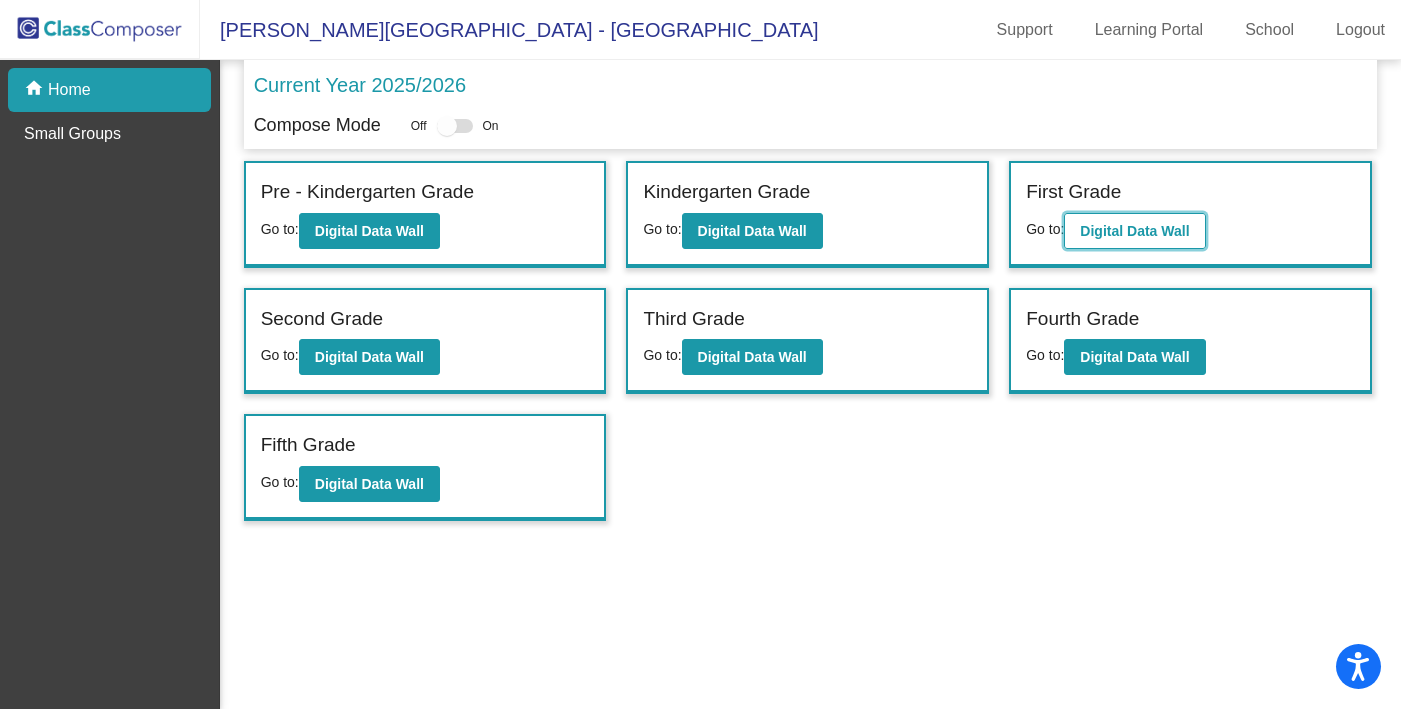 click on "Digital Data Wall" 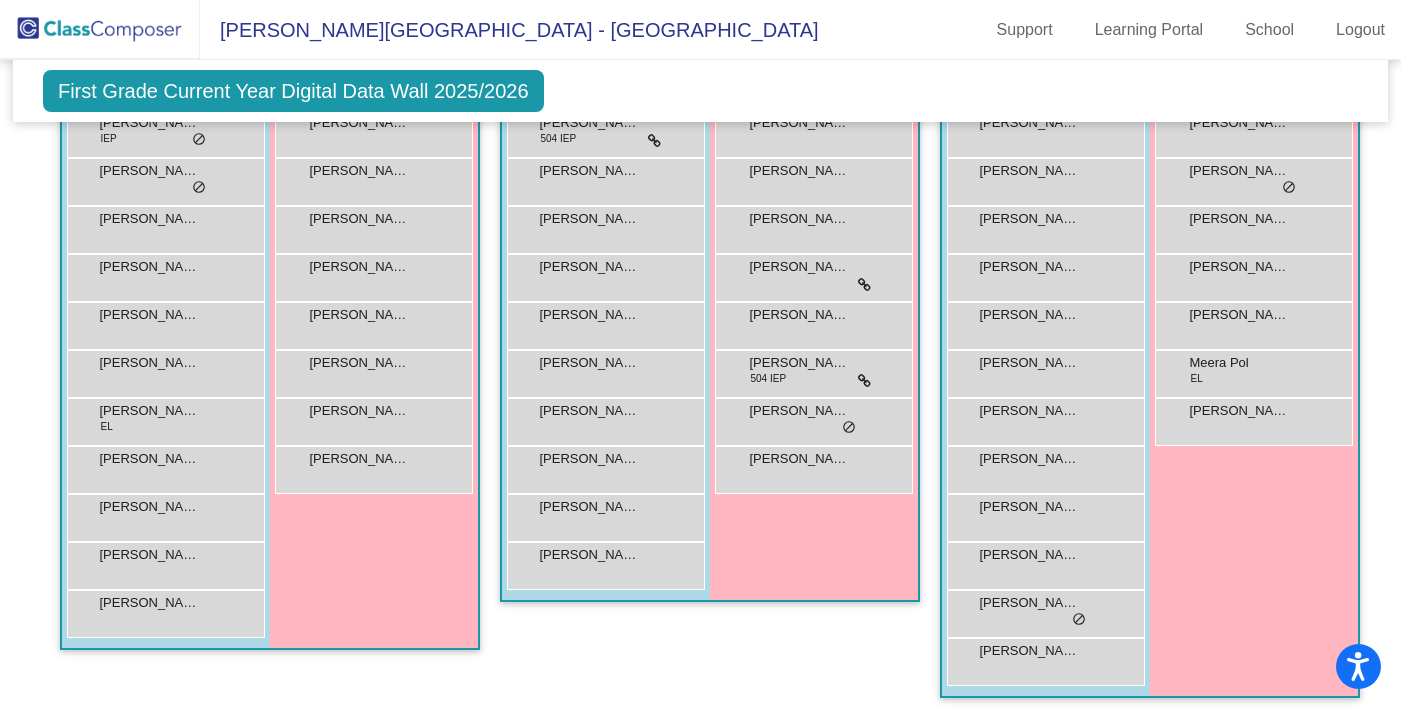 scroll, scrollTop: 615, scrollLeft: 0, axis: vertical 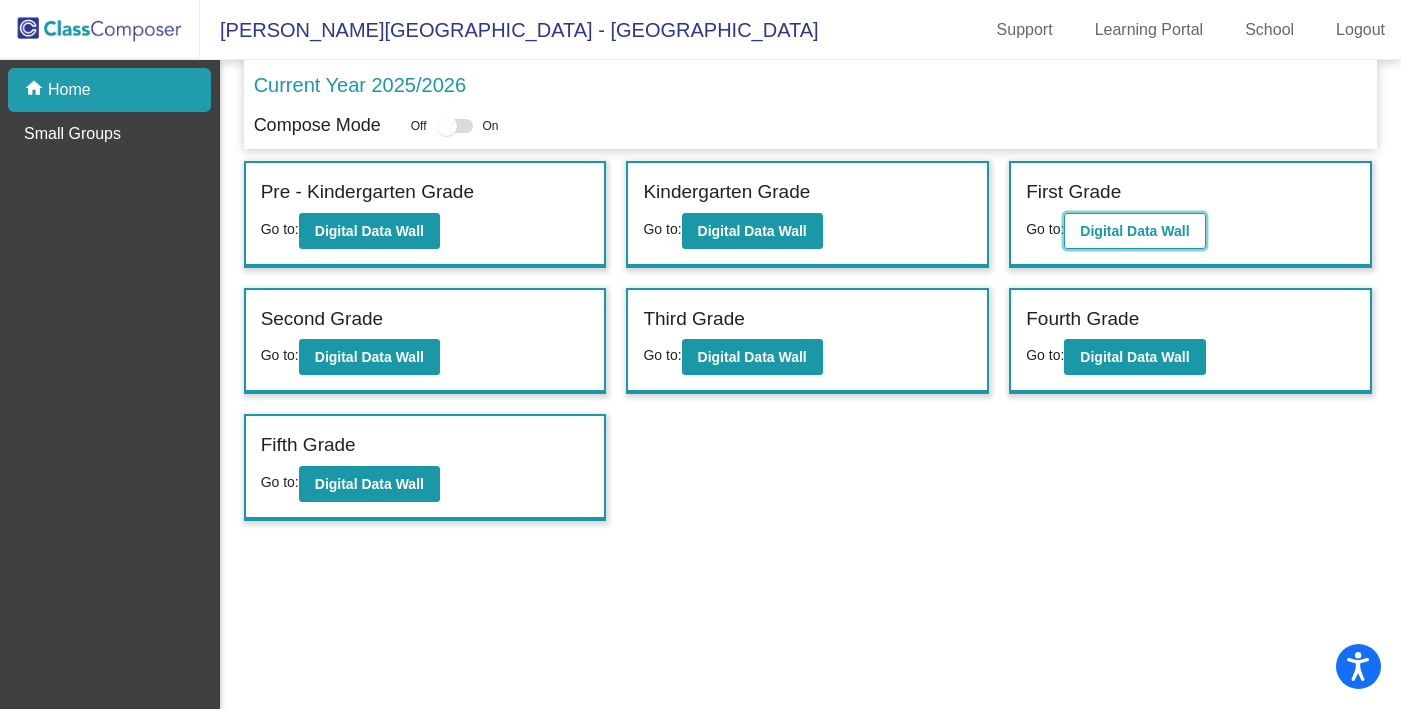 click on "Digital Data Wall" 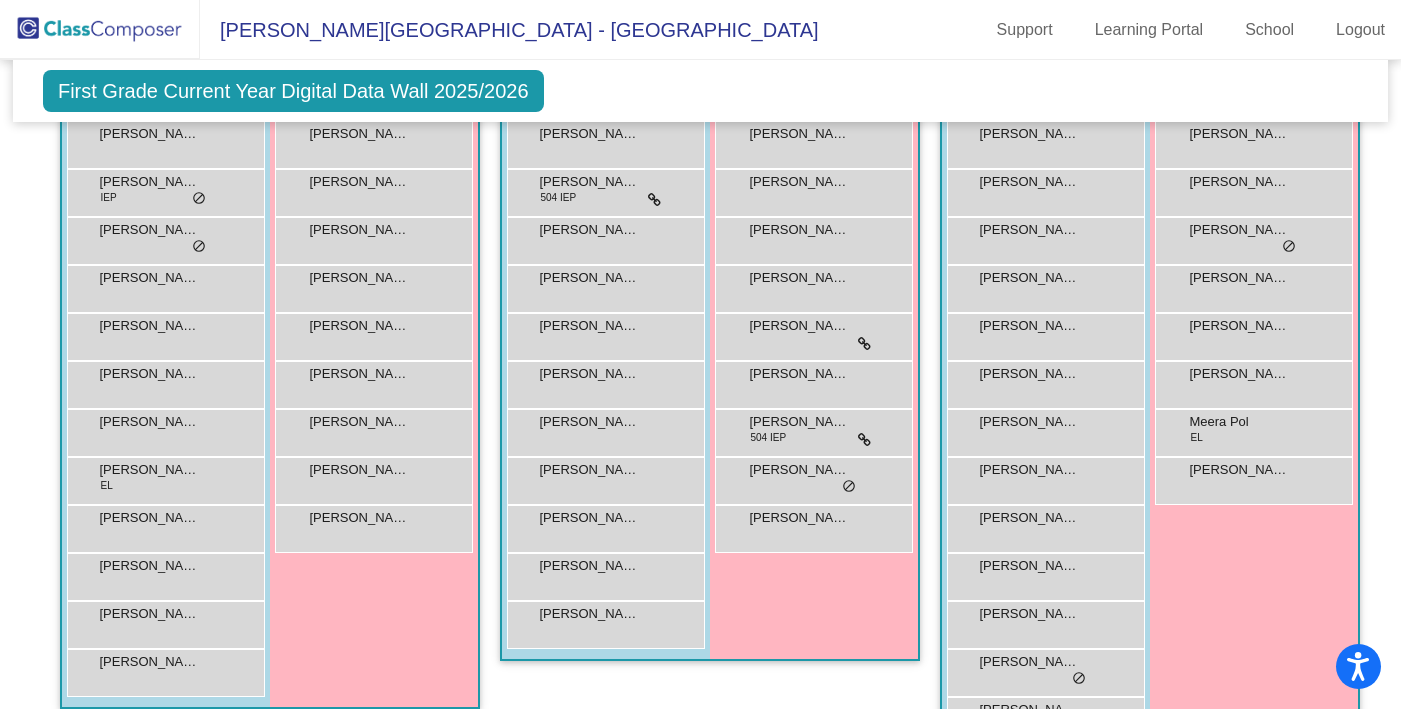 scroll, scrollTop: 531, scrollLeft: 0, axis: vertical 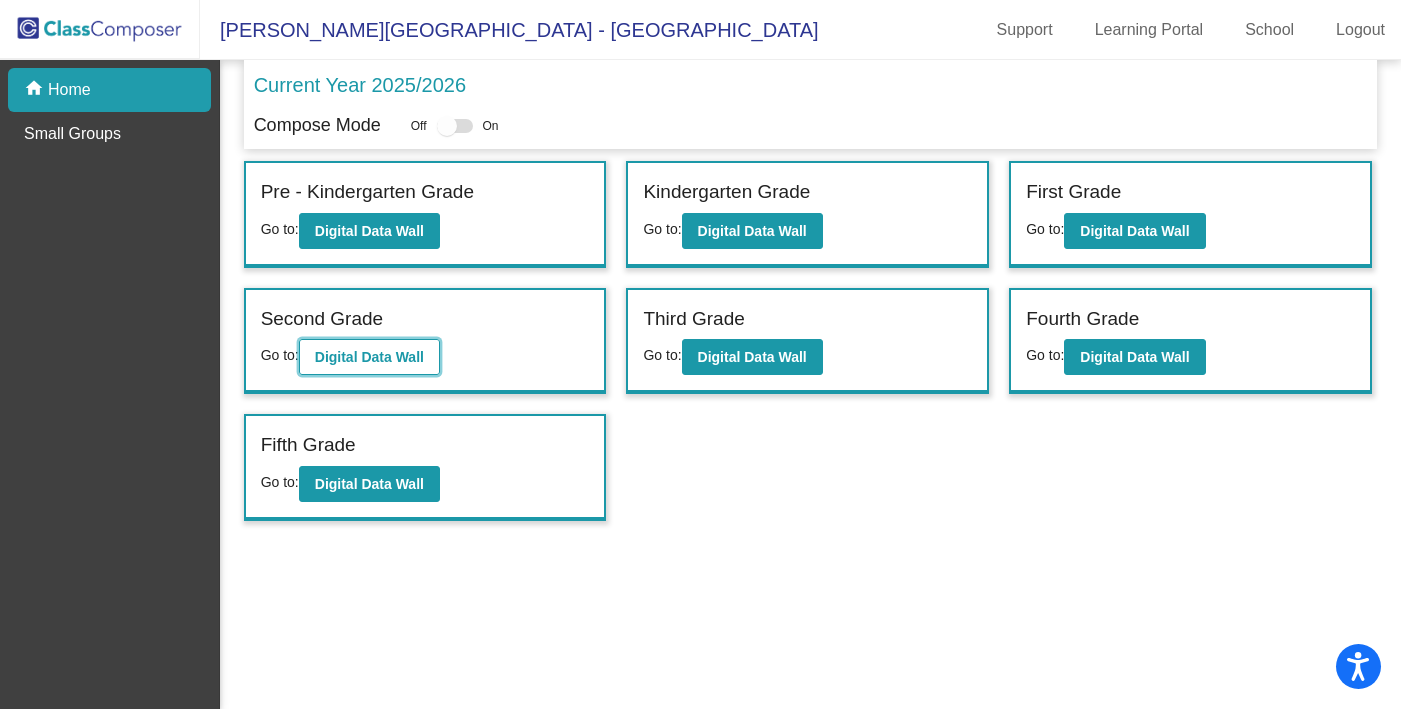 click on "Digital Data Wall" 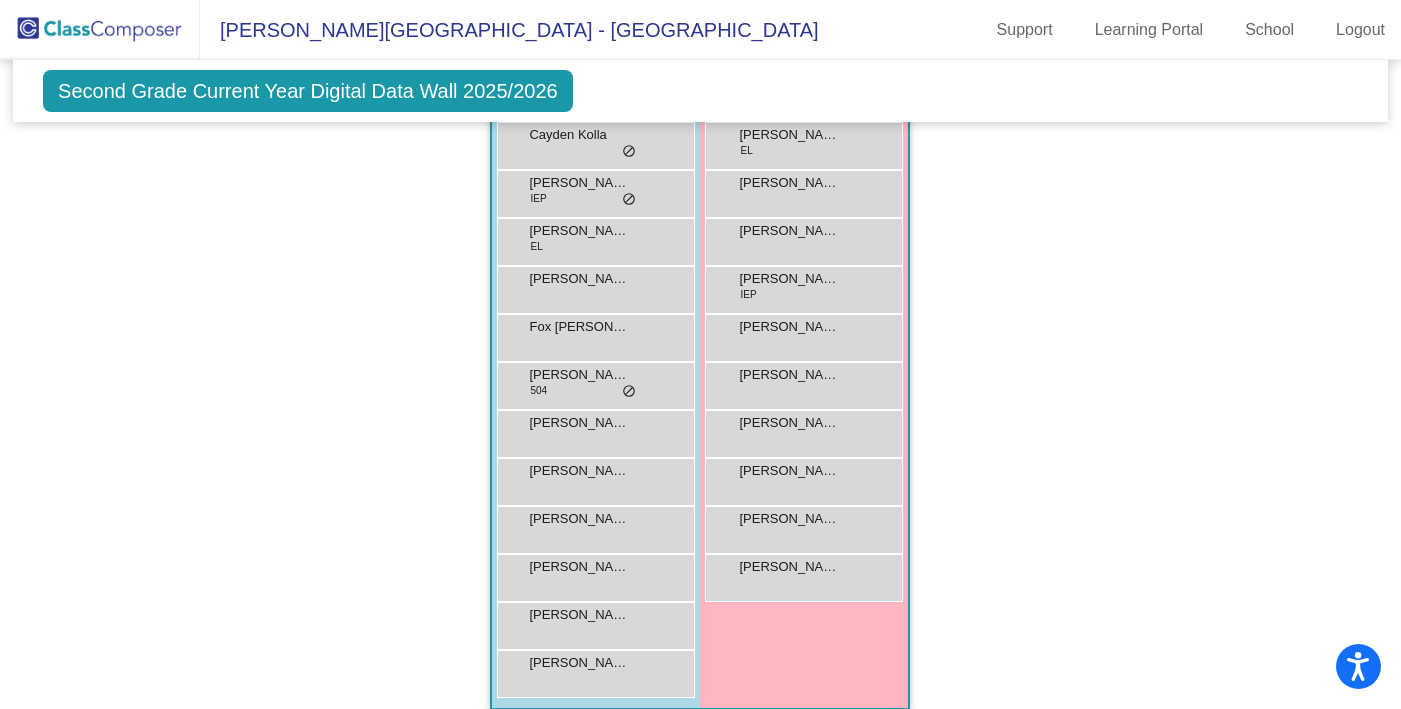 scroll, scrollTop: 1295, scrollLeft: 0, axis: vertical 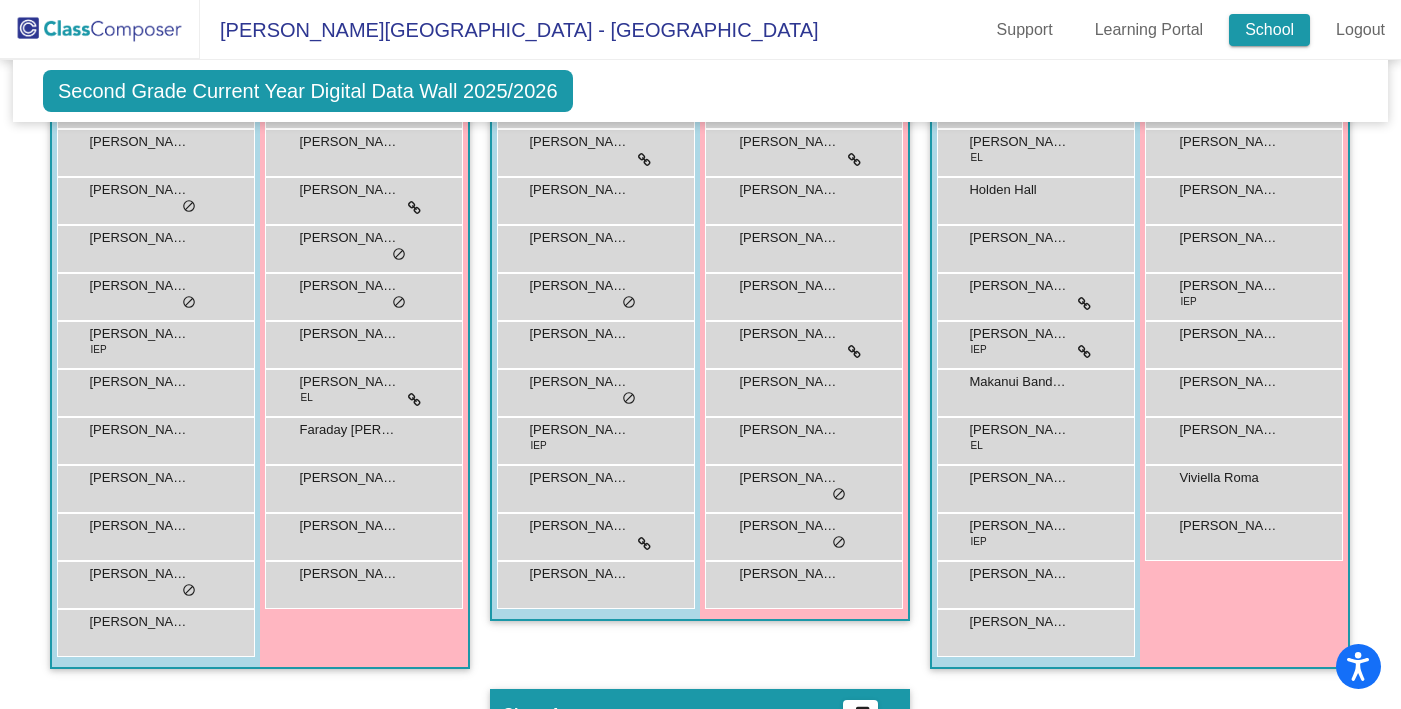click on "School" 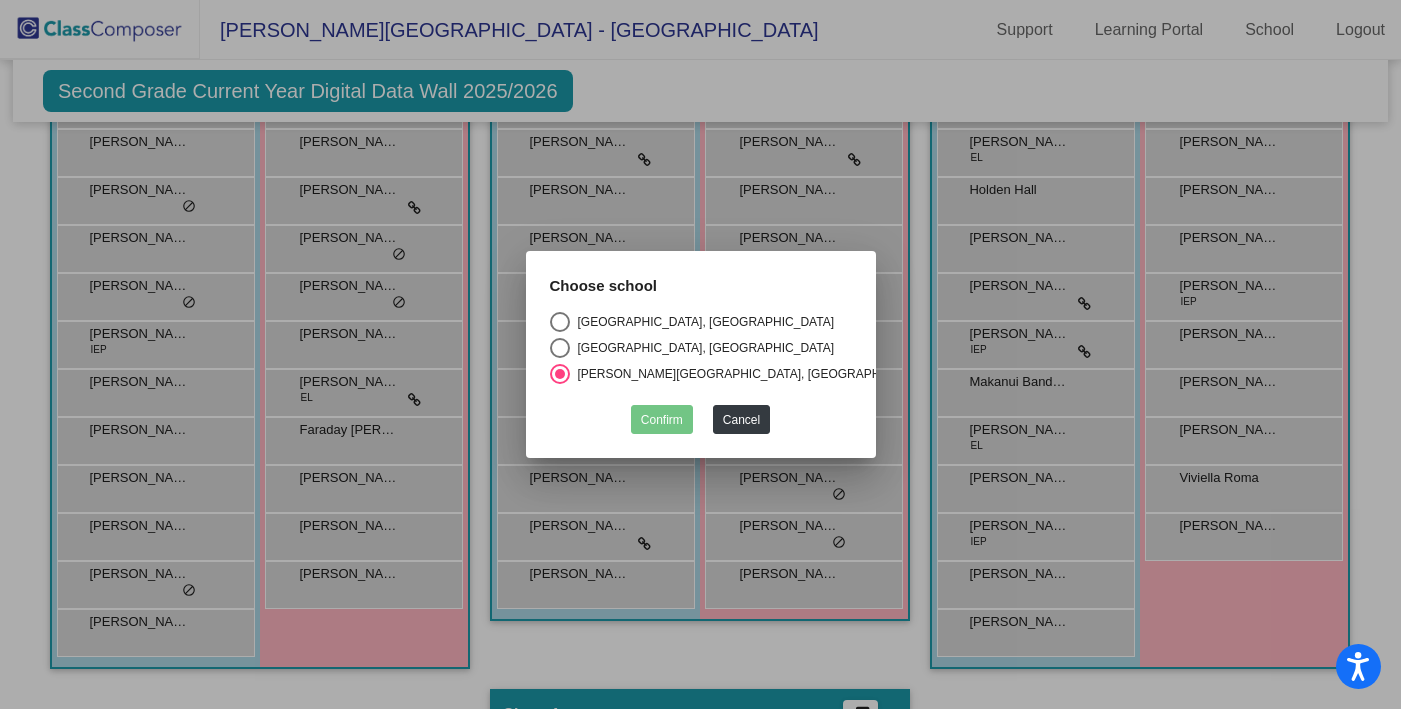 click at bounding box center [560, 322] 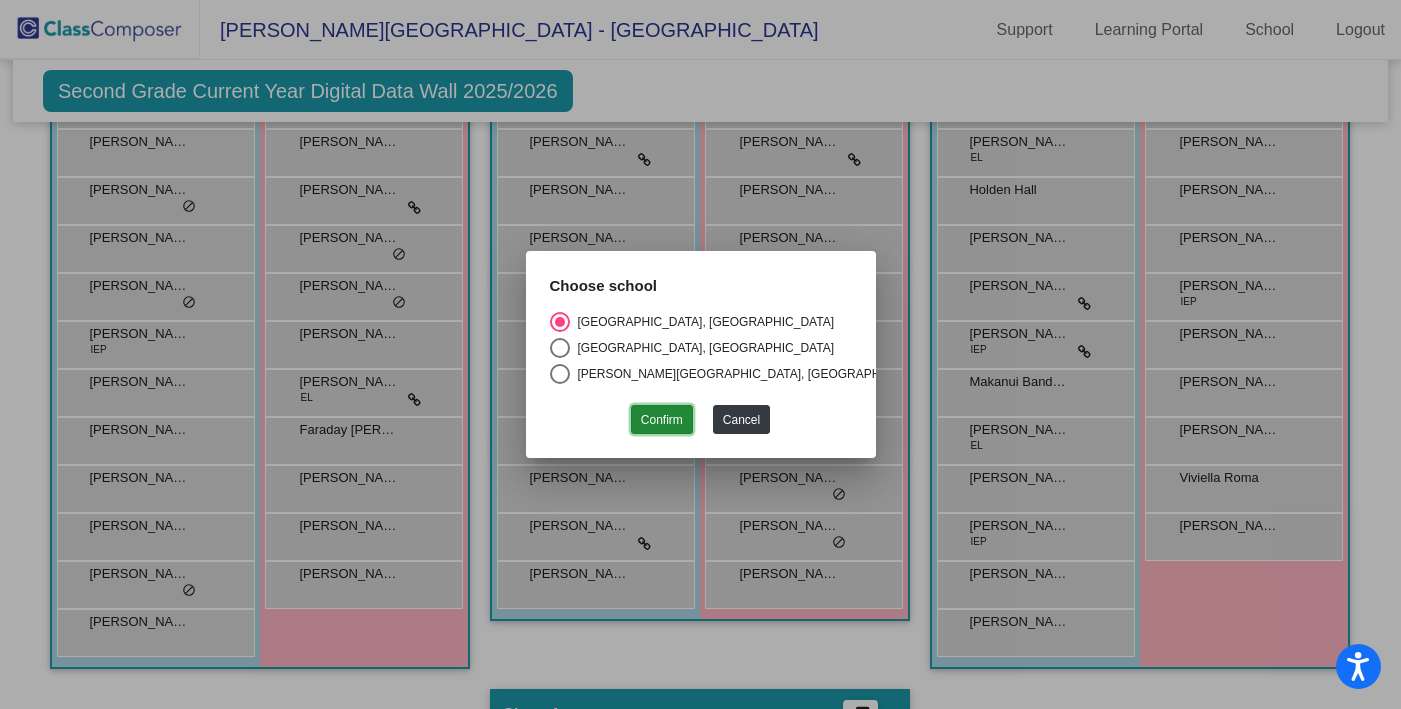 click on "Confirm" at bounding box center (662, 419) 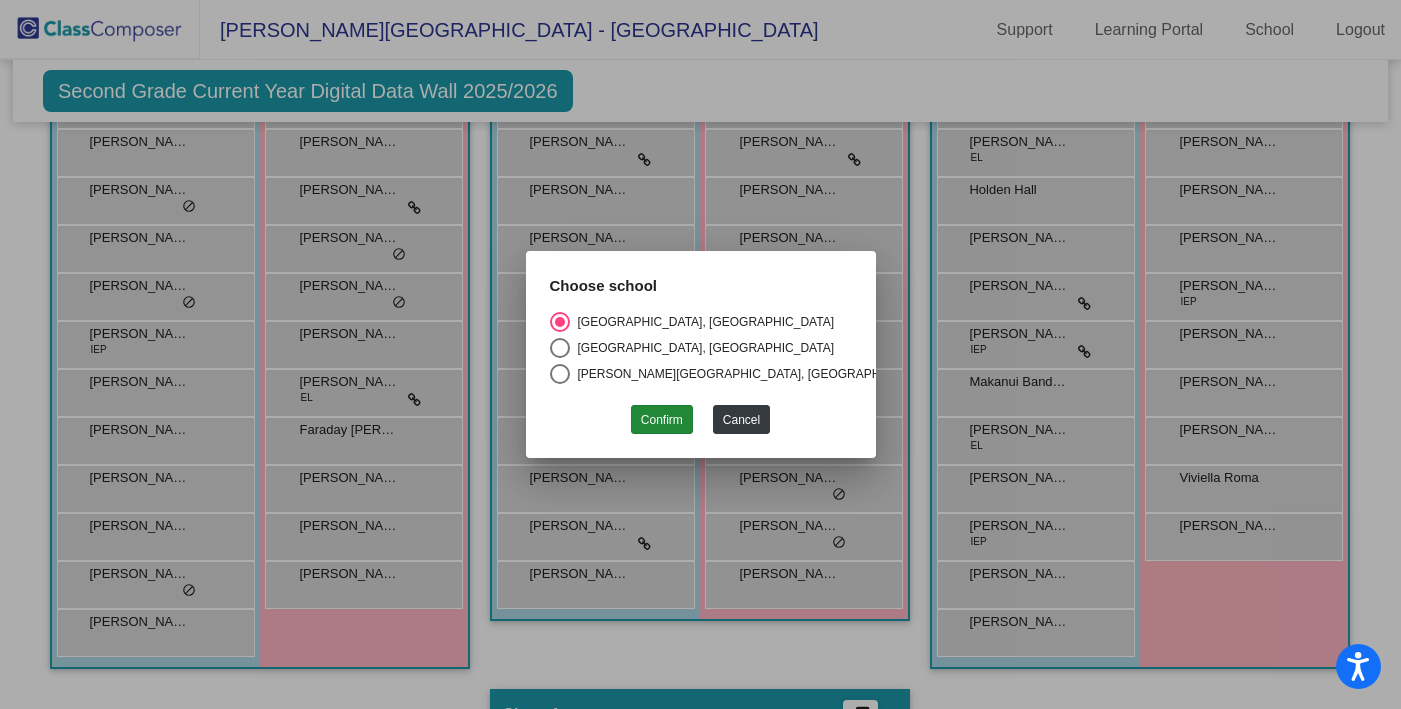 scroll, scrollTop: 0, scrollLeft: 0, axis: both 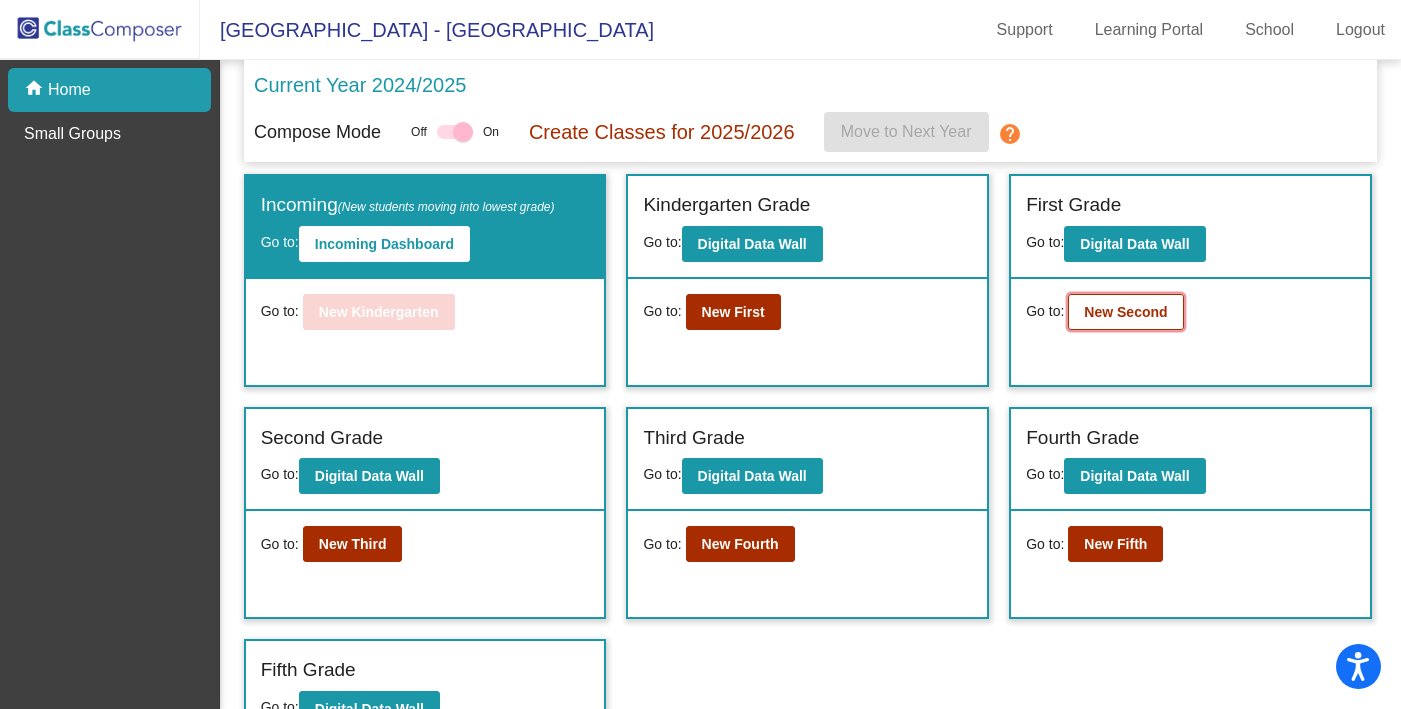 click on "New Second" 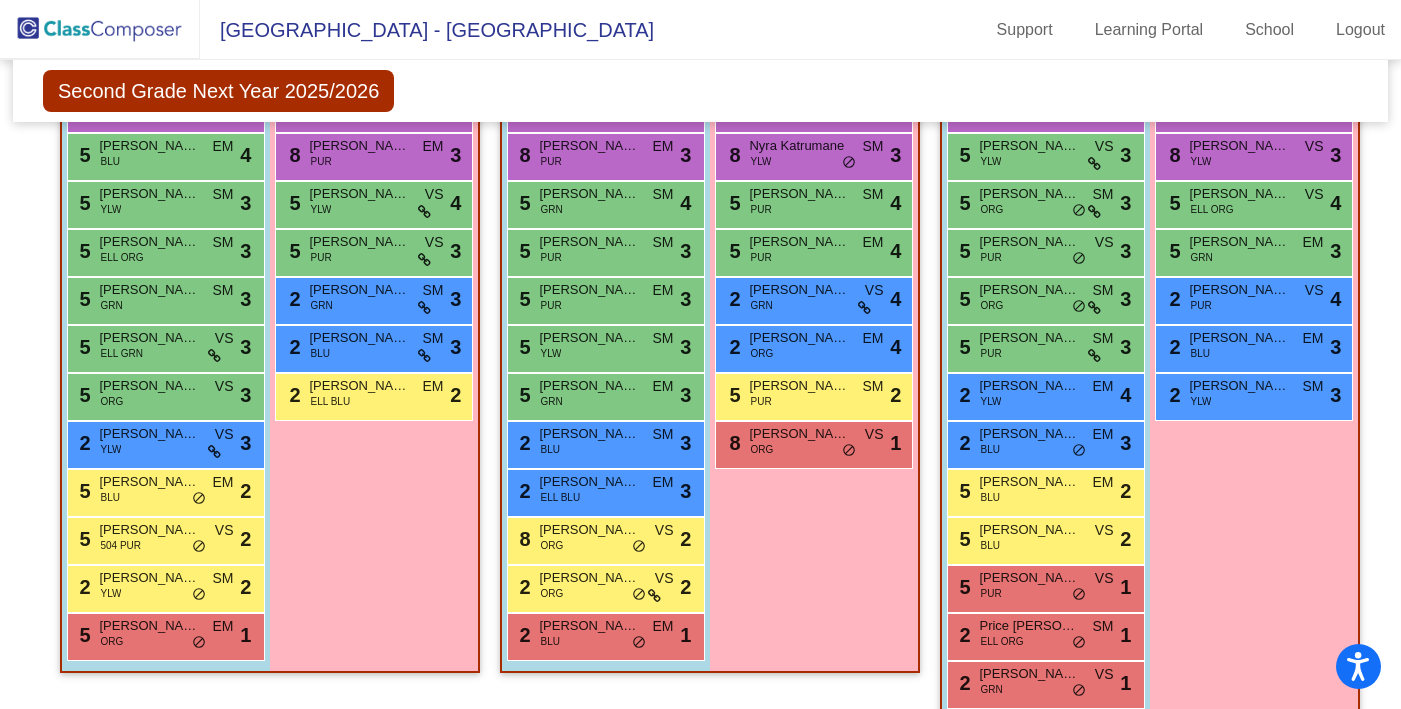 scroll, scrollTop: 575, scrollLeft: 0, axis: vertical 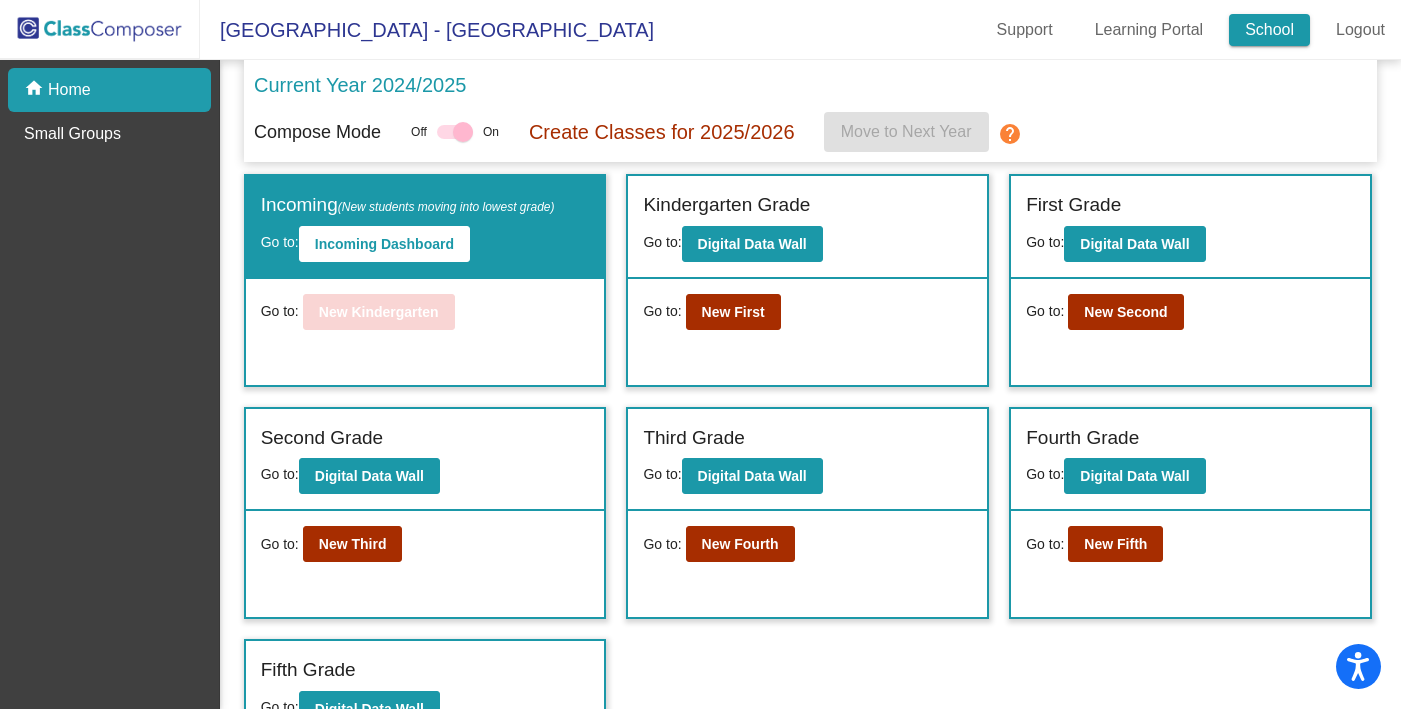 click on "School" 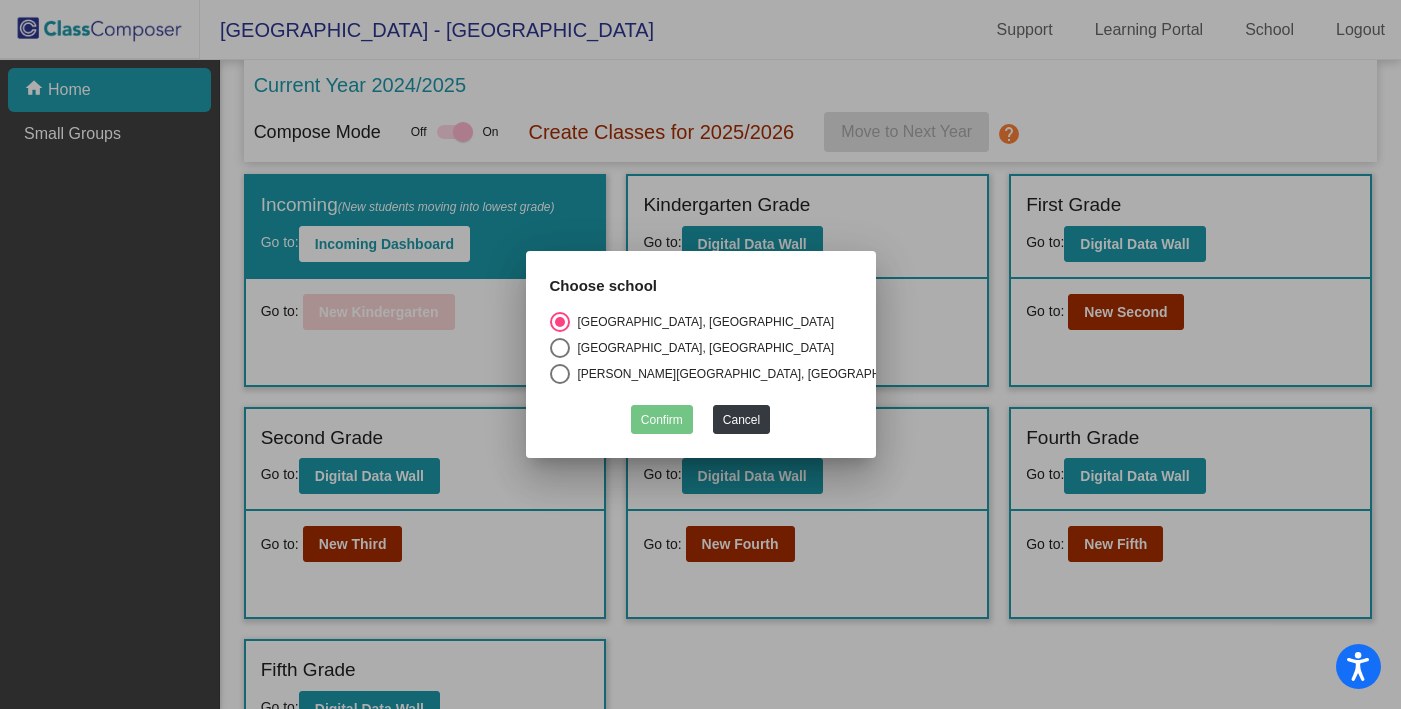 click at bounding box center [560, 374] 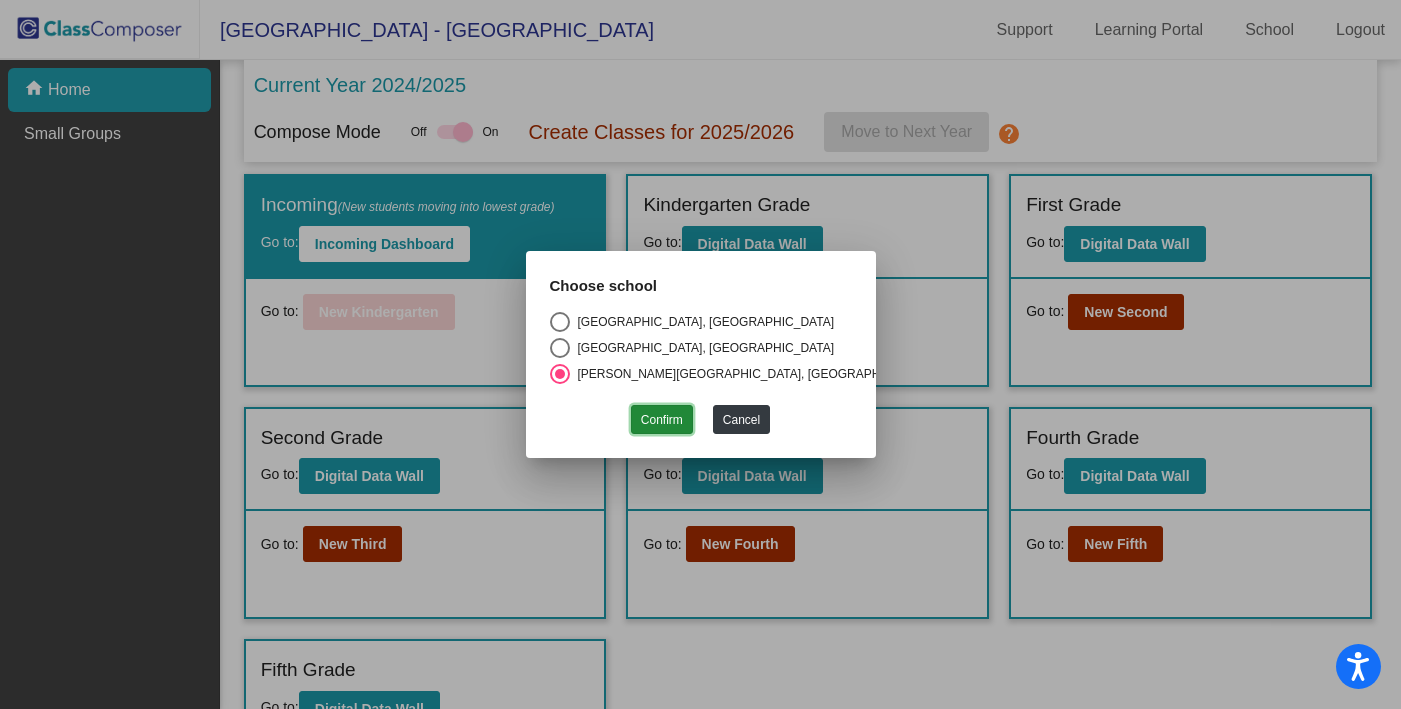 click on "Confirm" at bounding box center (662, 419) 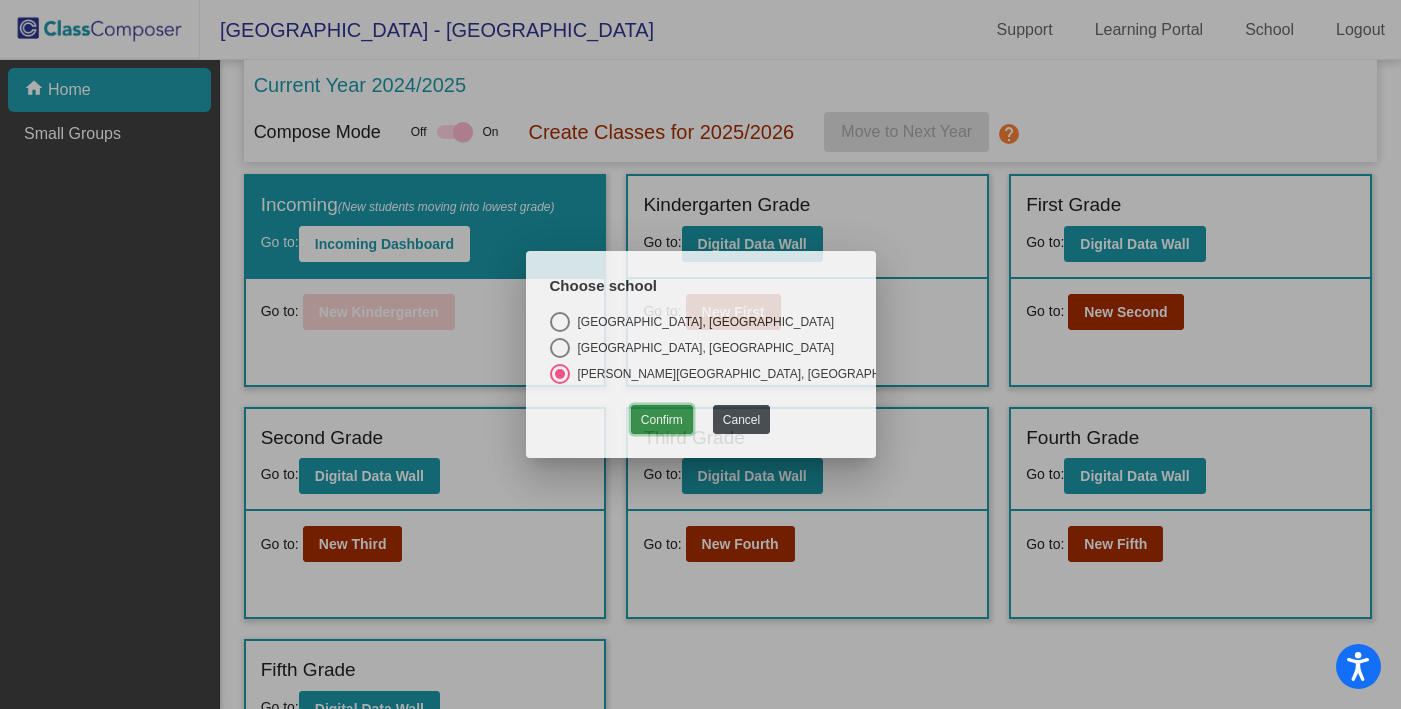 checkbox on "false" 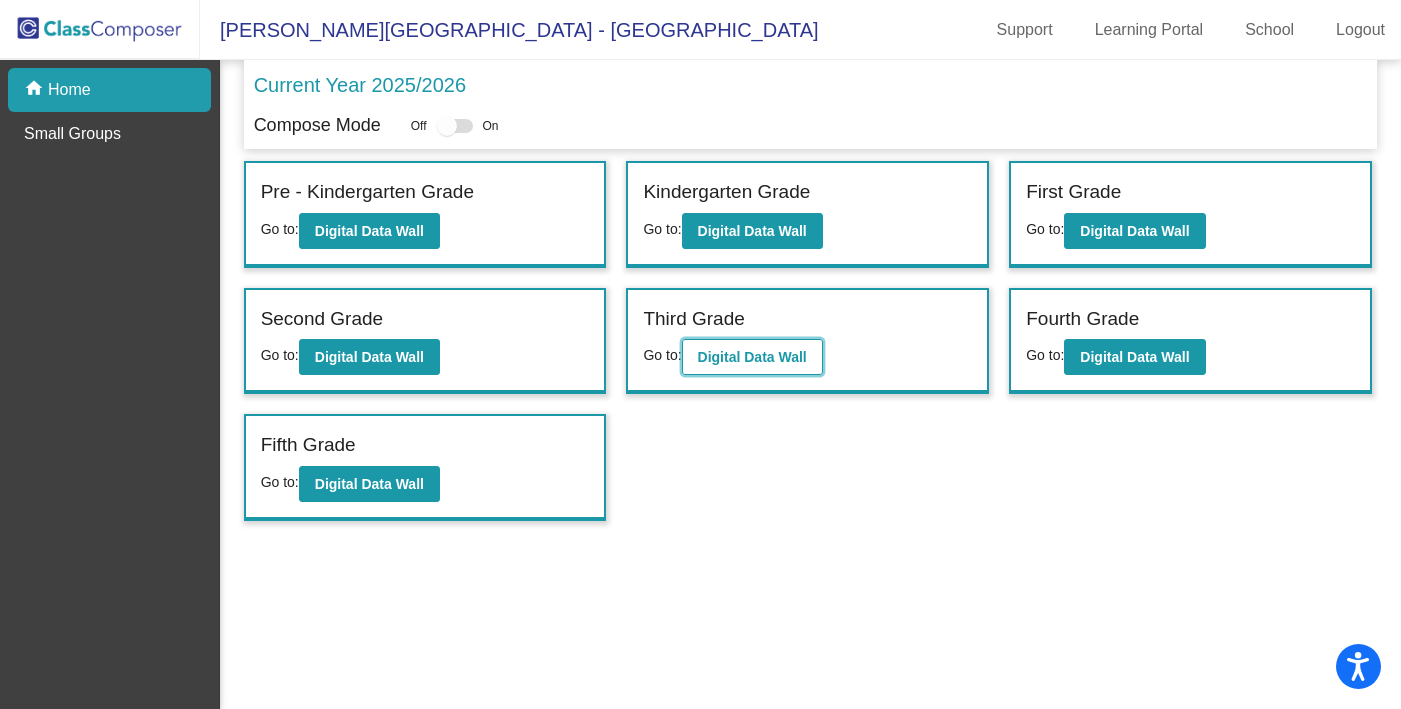 click on "Digital Data Wall" 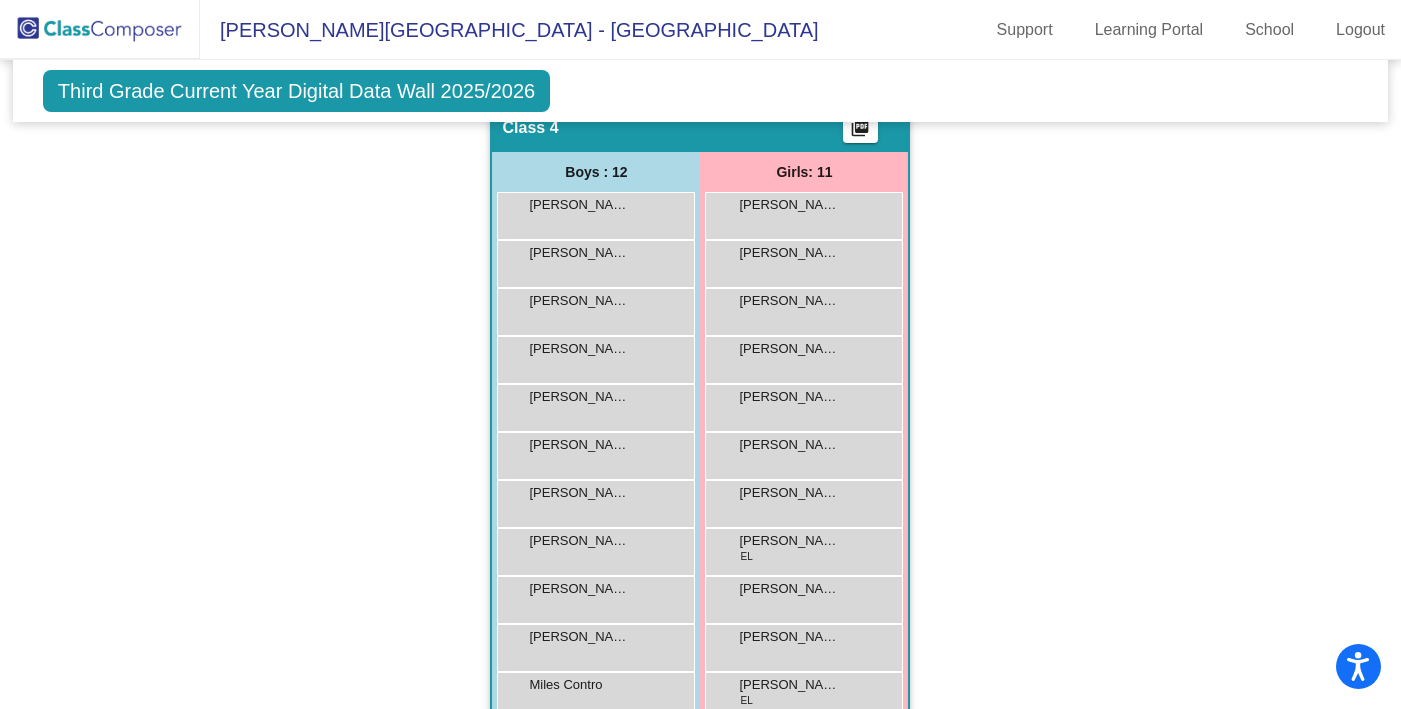 scroll, scrollTop: 1113, scrollLeft: 0, axis: vertical 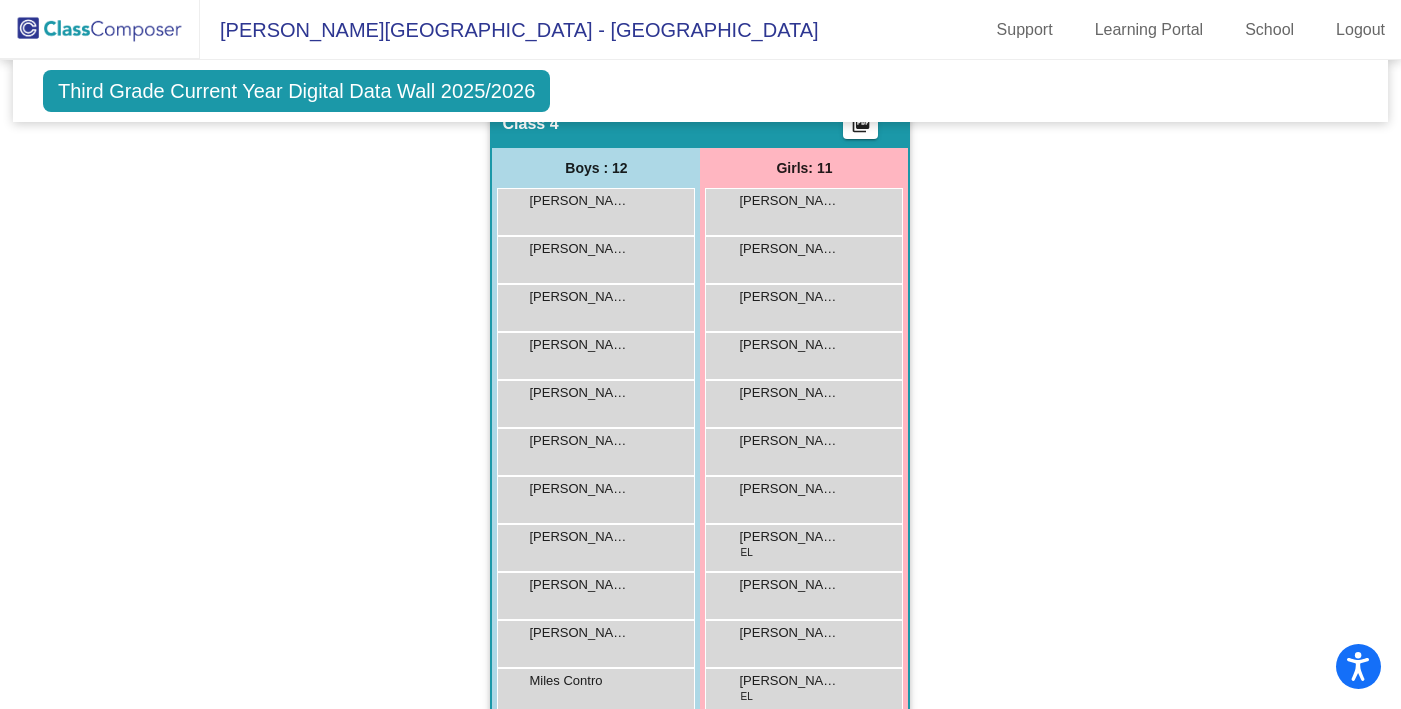 click on "[PERSON_NAME]" at bounding box center (1019, -353) 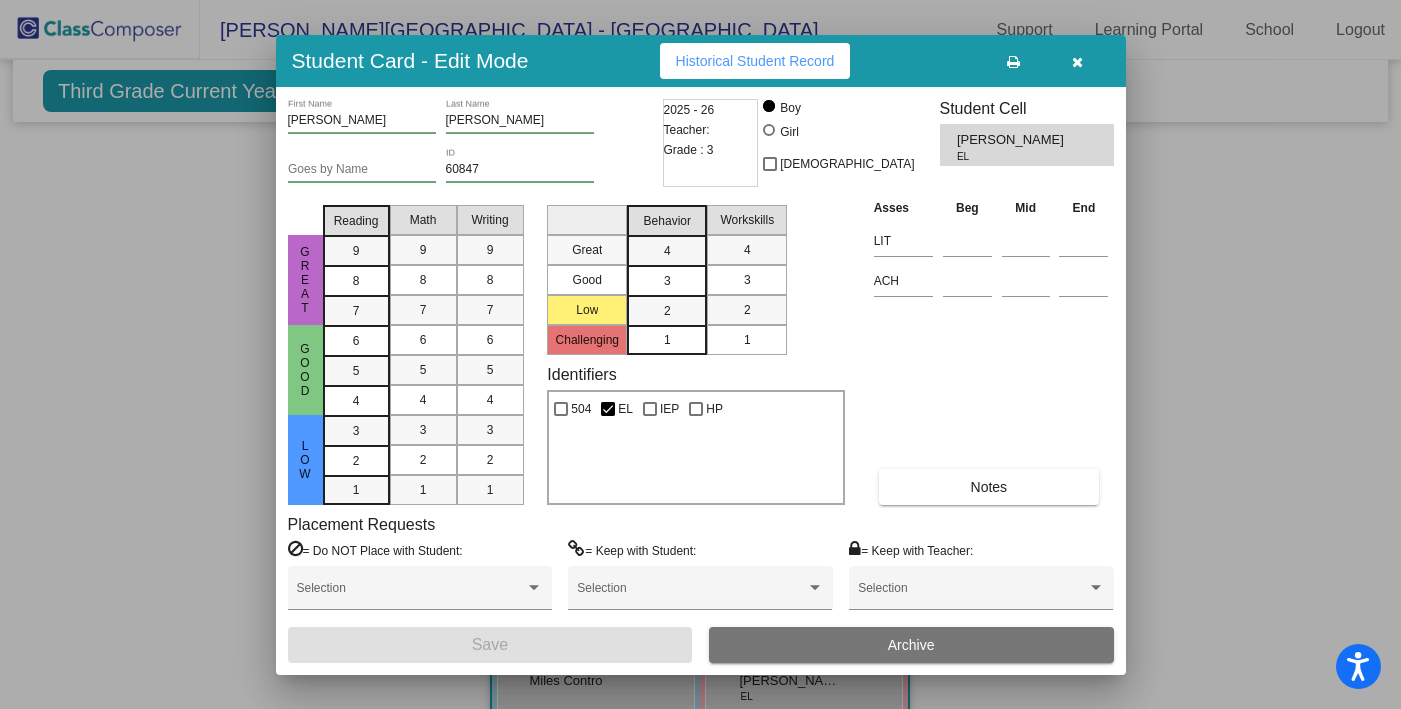 click at bounding box center [1077, 62] 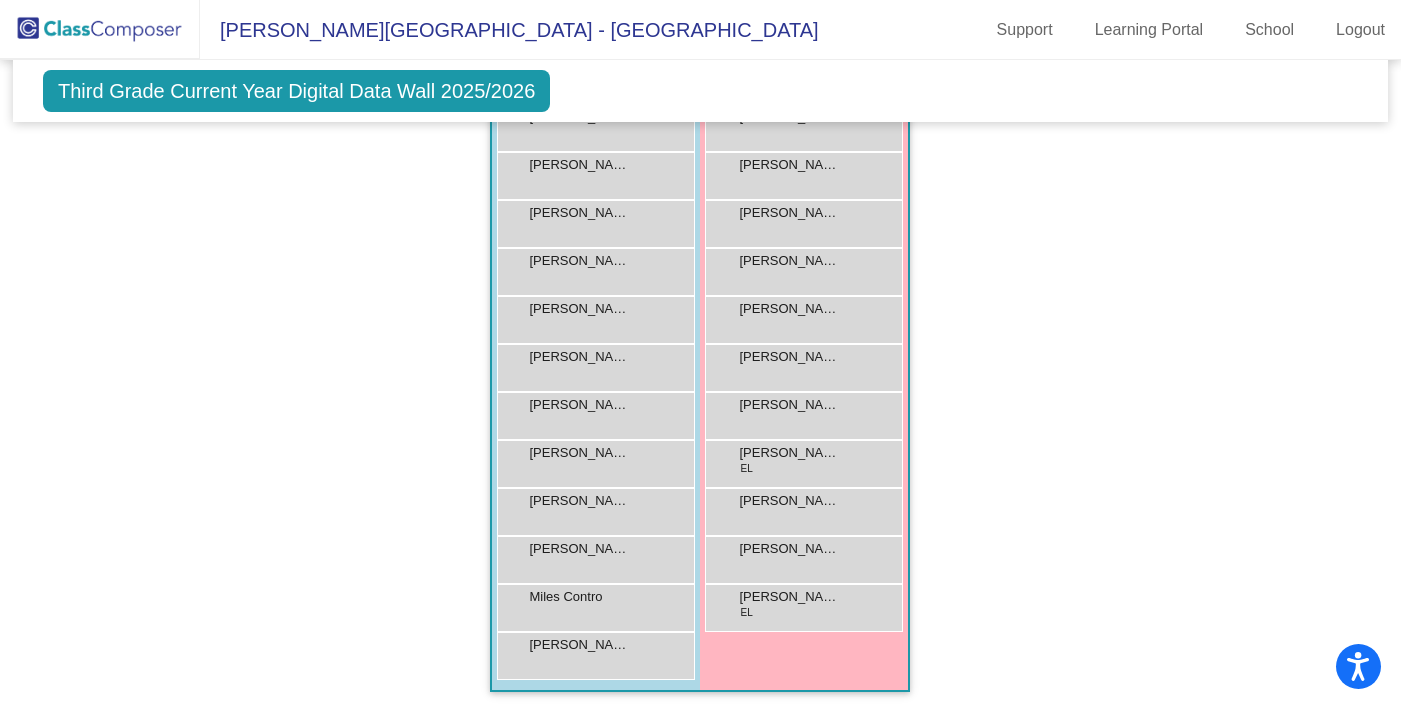 scroll, scrollTop: 1199, scrollLeft: 0, axis: vertical 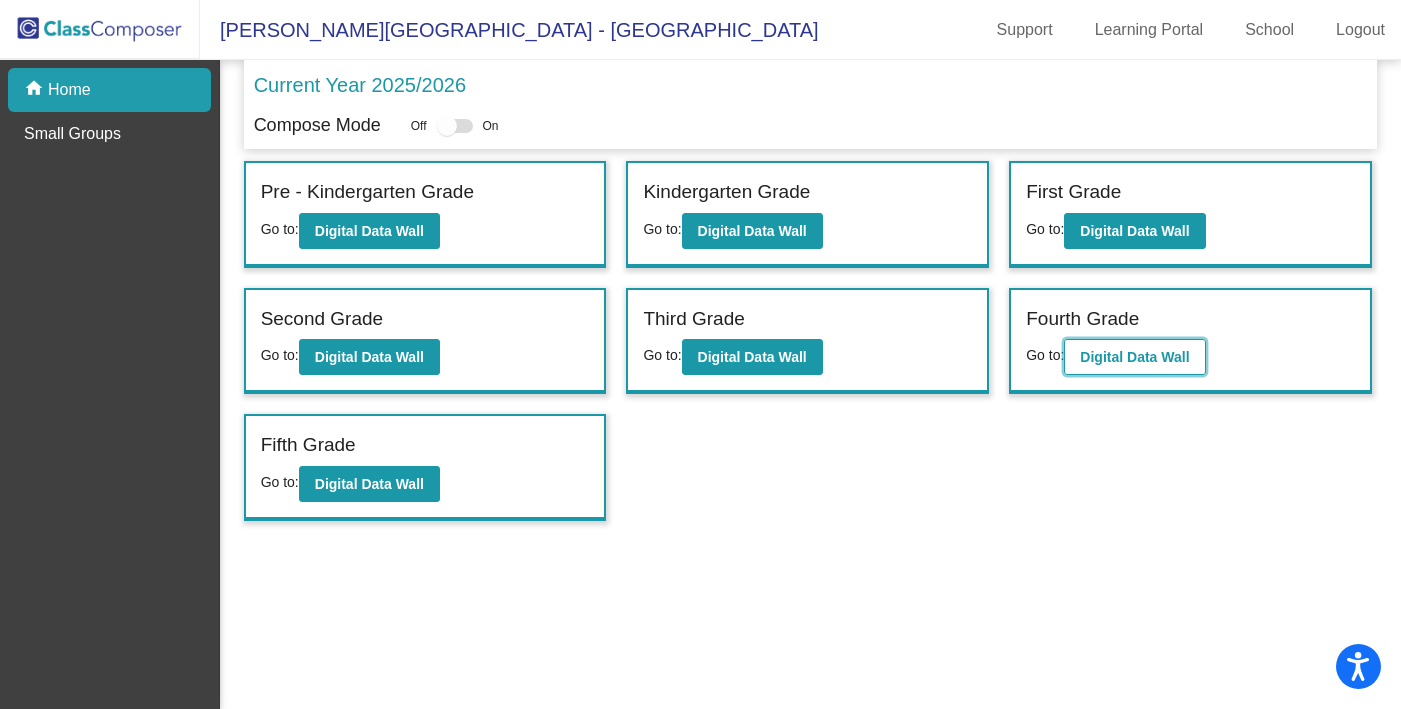 click on "Digital Data Wall" 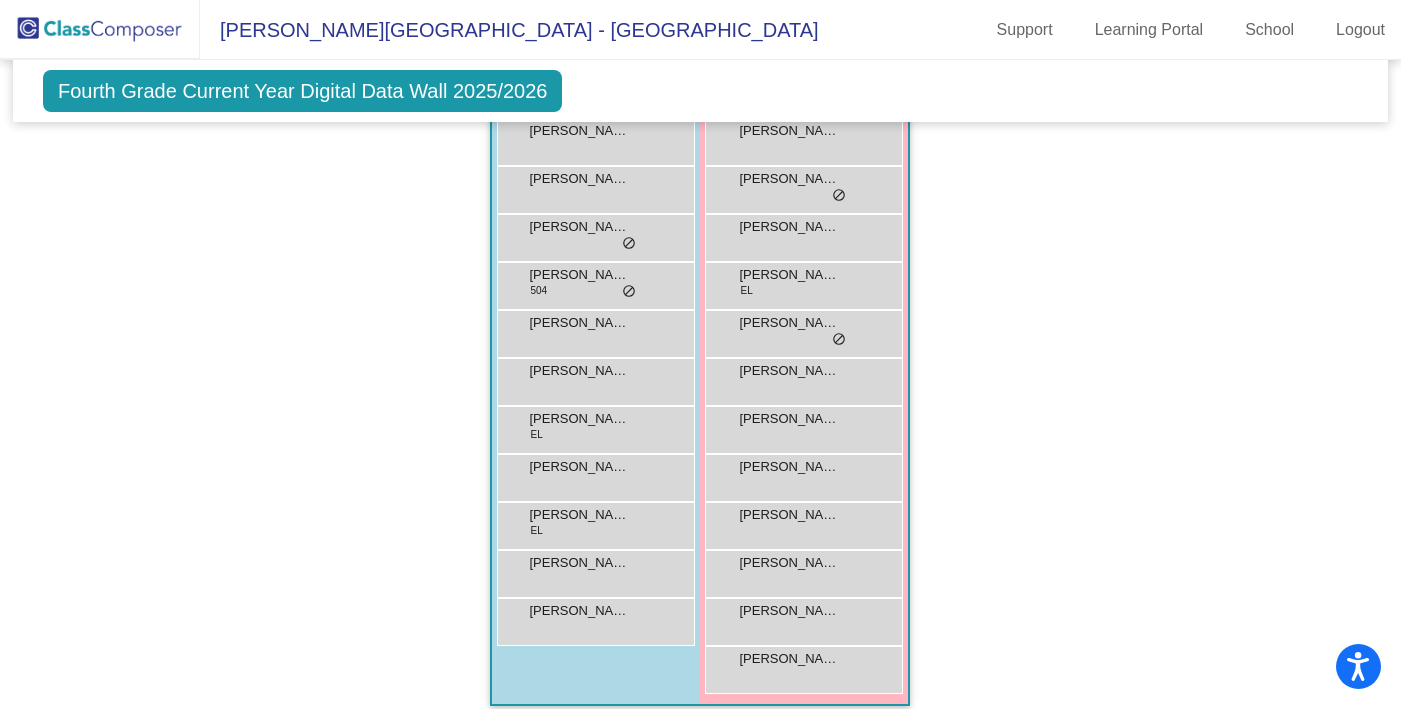 scroll, scrollTop: 1293, scrollLeft: 0, axis: vertical 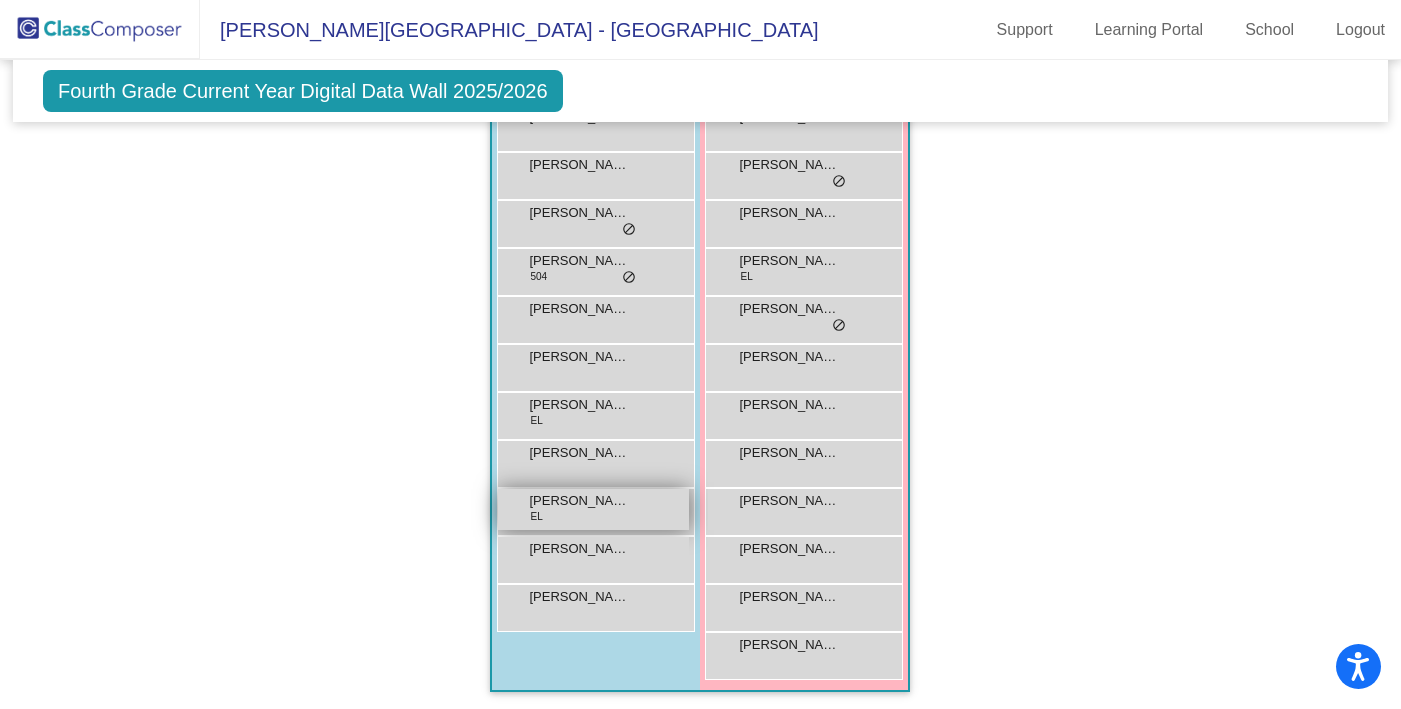 click on "[PERSON_NAME] EL lock do_not_disturb_alt" at bounding box center (593, 509) 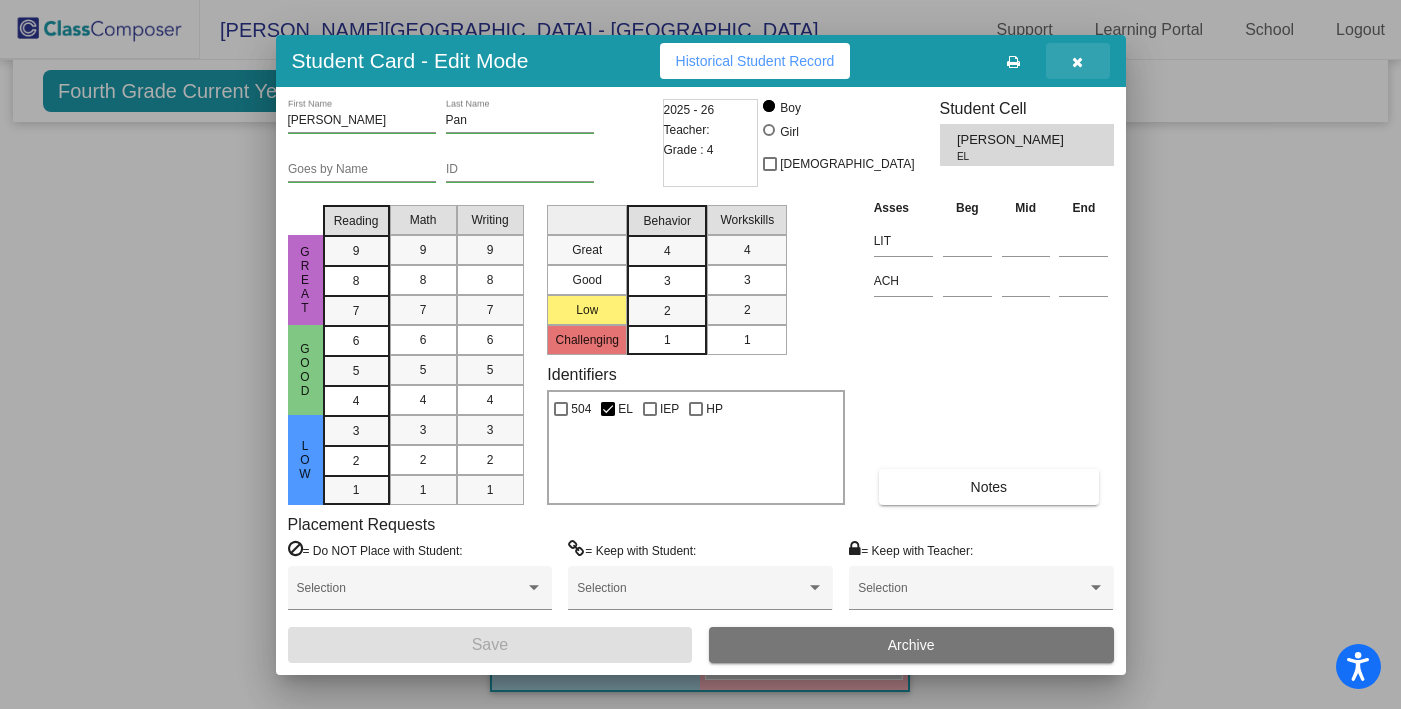 click at bounding box center (1077, 62) 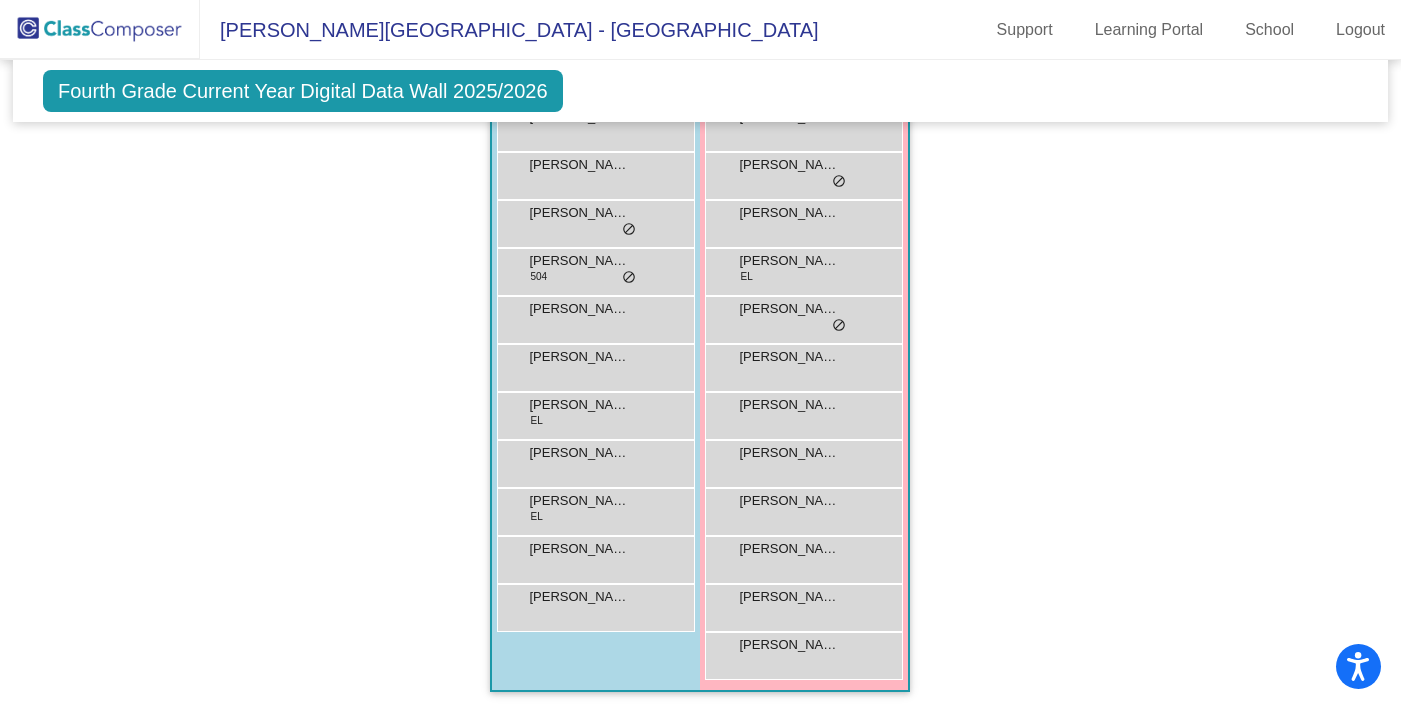 scroll, scrollTop: 1295, scrollLeft: 0, axis: vertical 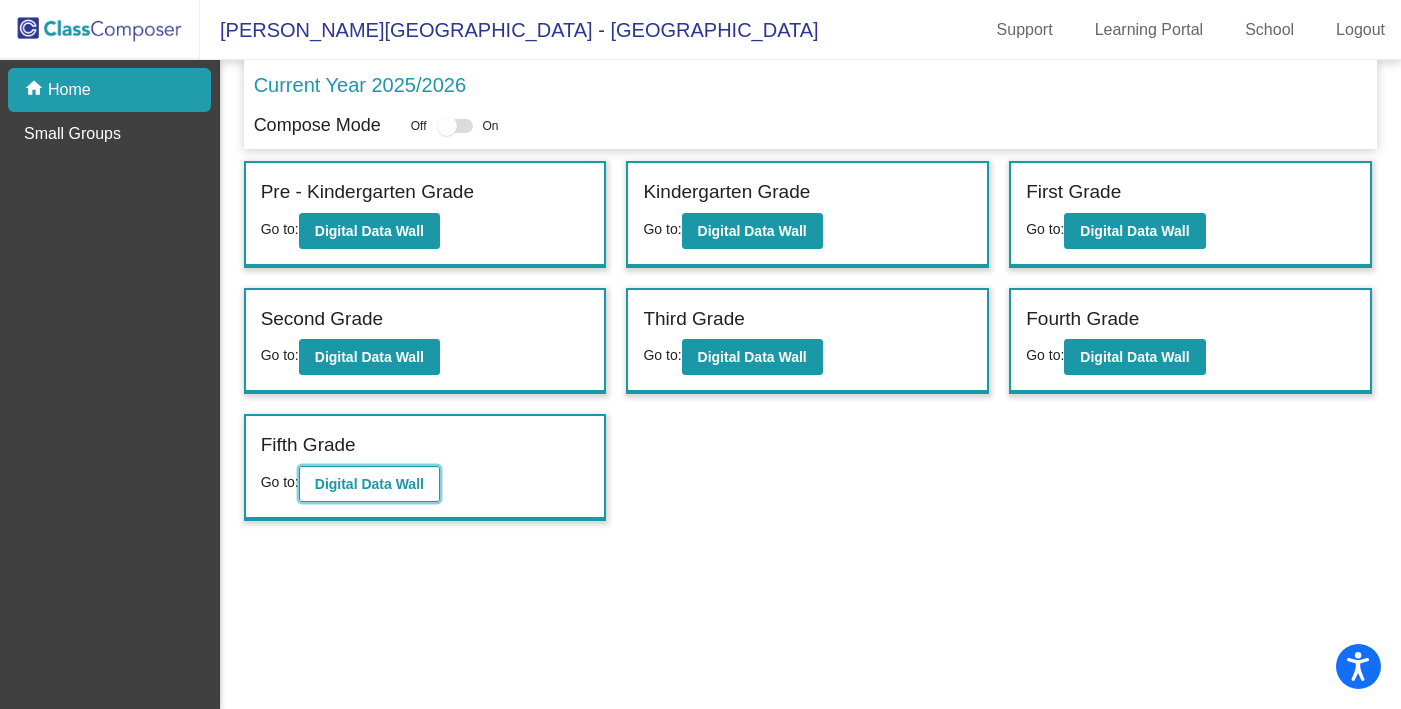click on "Digital Data Wall" 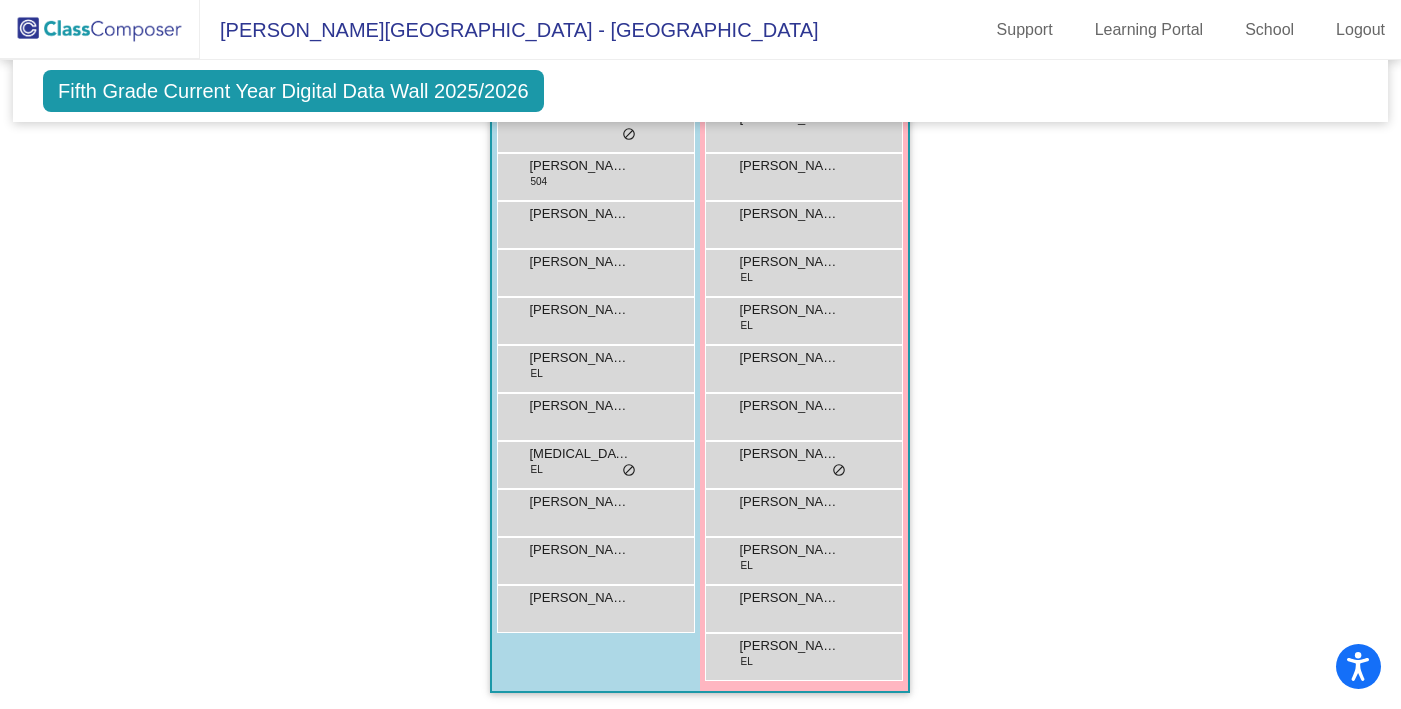 scroll, scrollTop: 1391, scrollLeft: 0, axis: vertical 